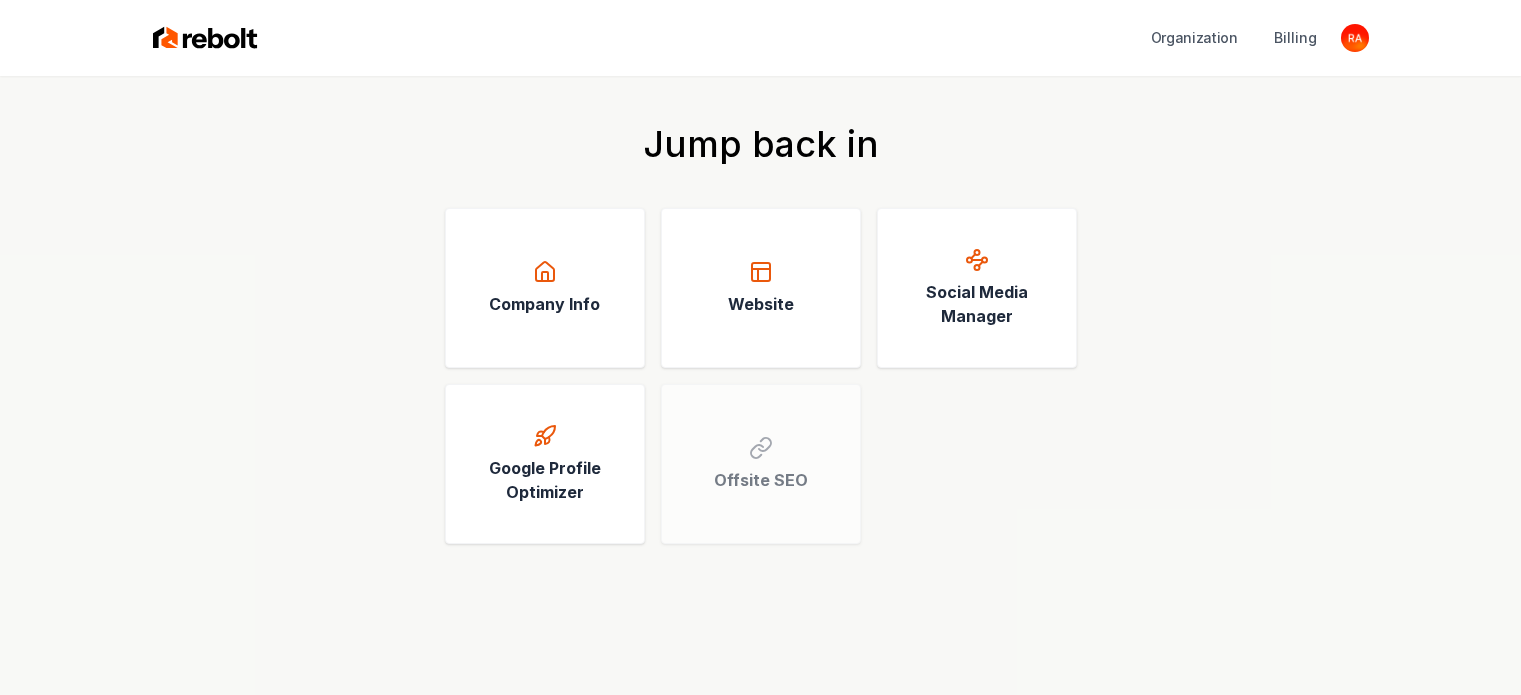 scroll, scrollTop: 0, scrollLeft: 0, axis: both 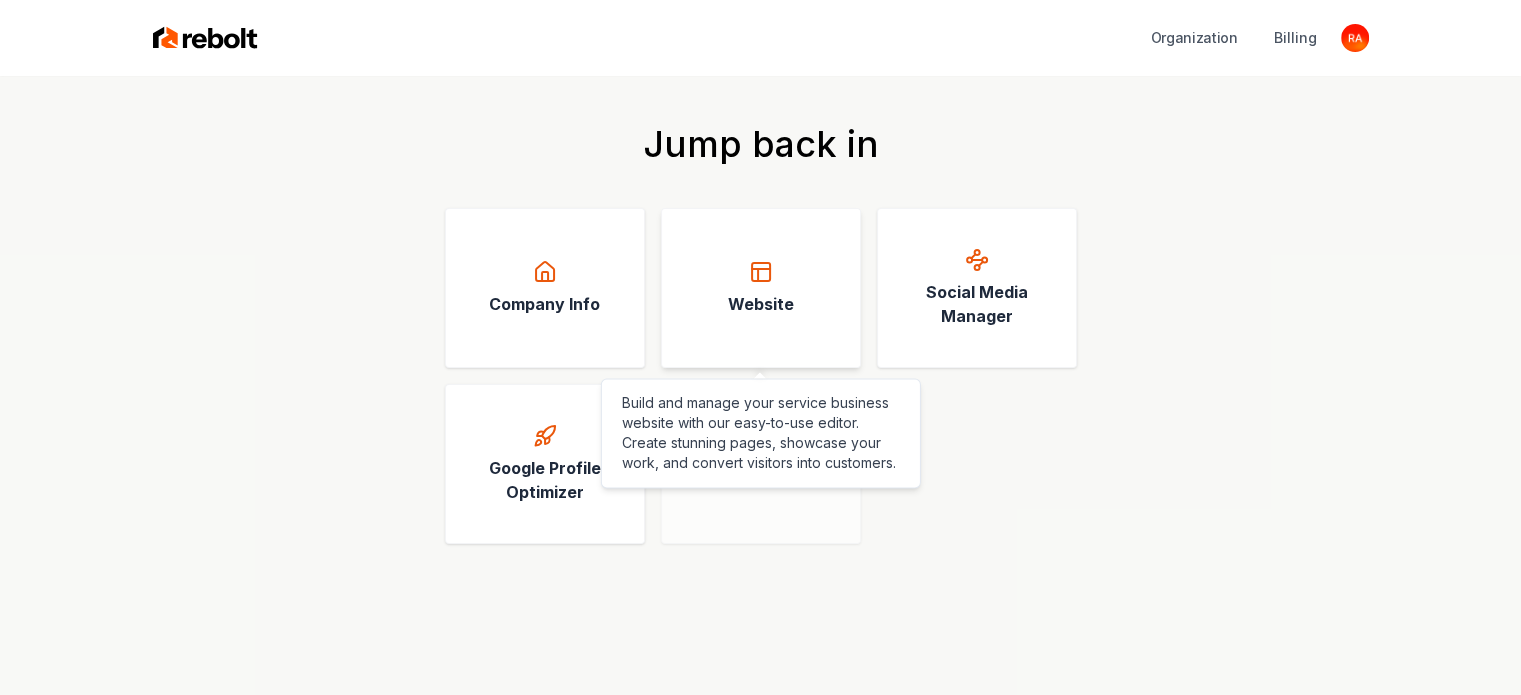 click on "Website" at bounding box center [761, 288] 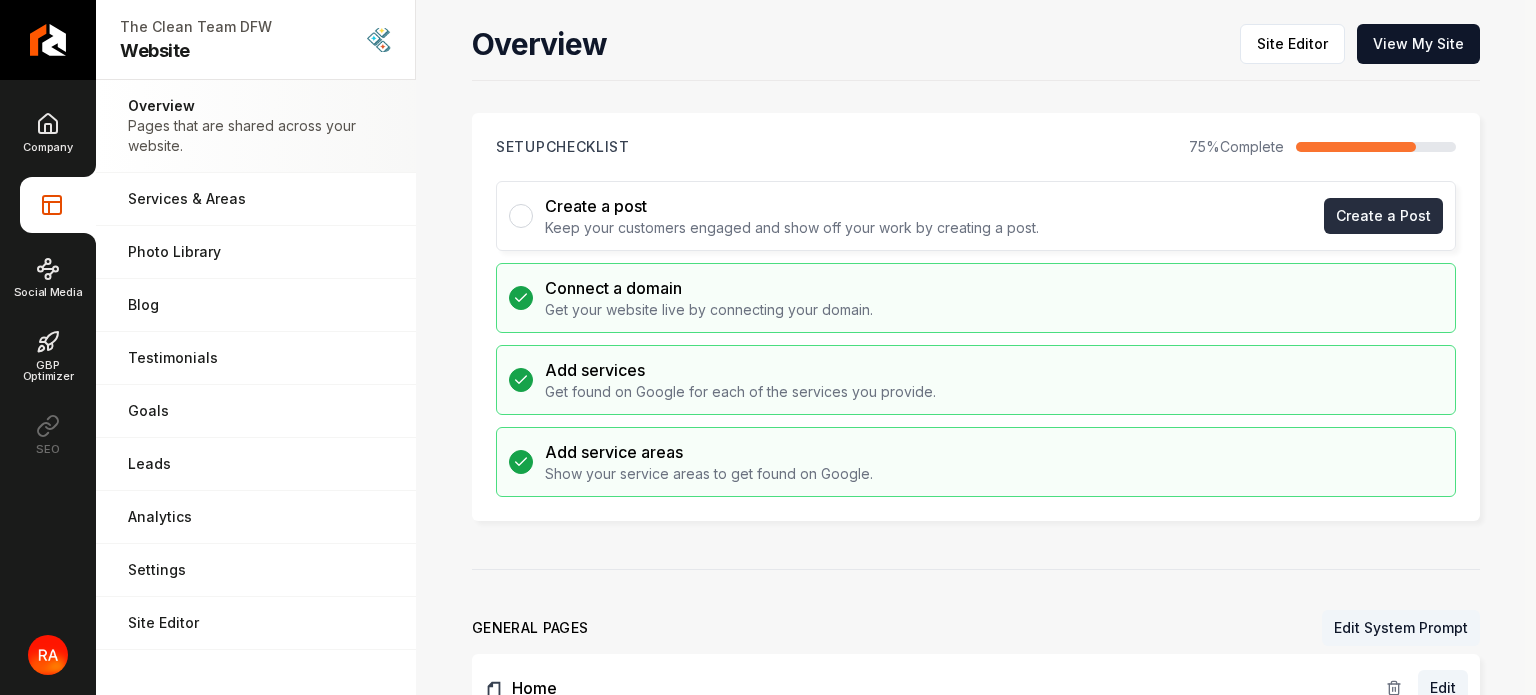 click on "Create a Post" at bounding box center [1383, 216] 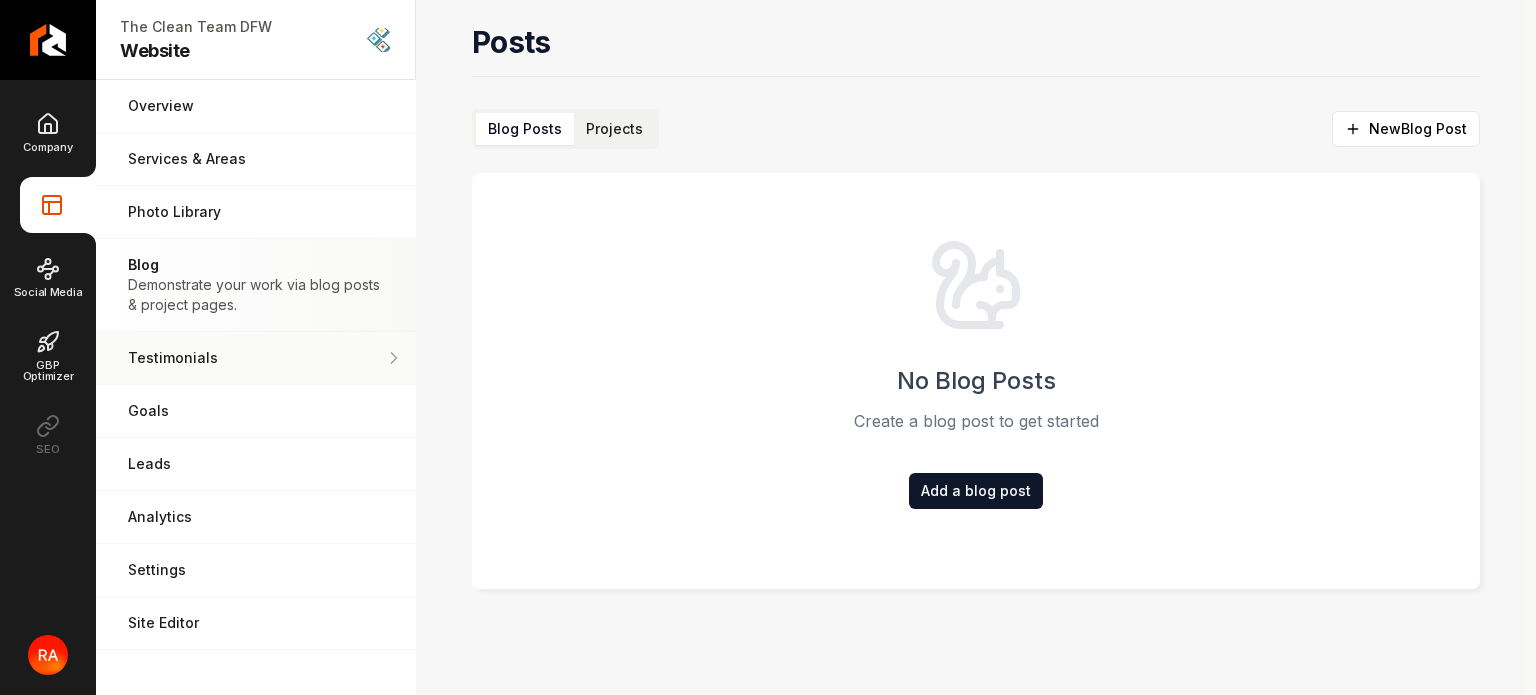 click on "Testimonials Demonstrate social proof via testimonials." at bounding box center (256, 358) 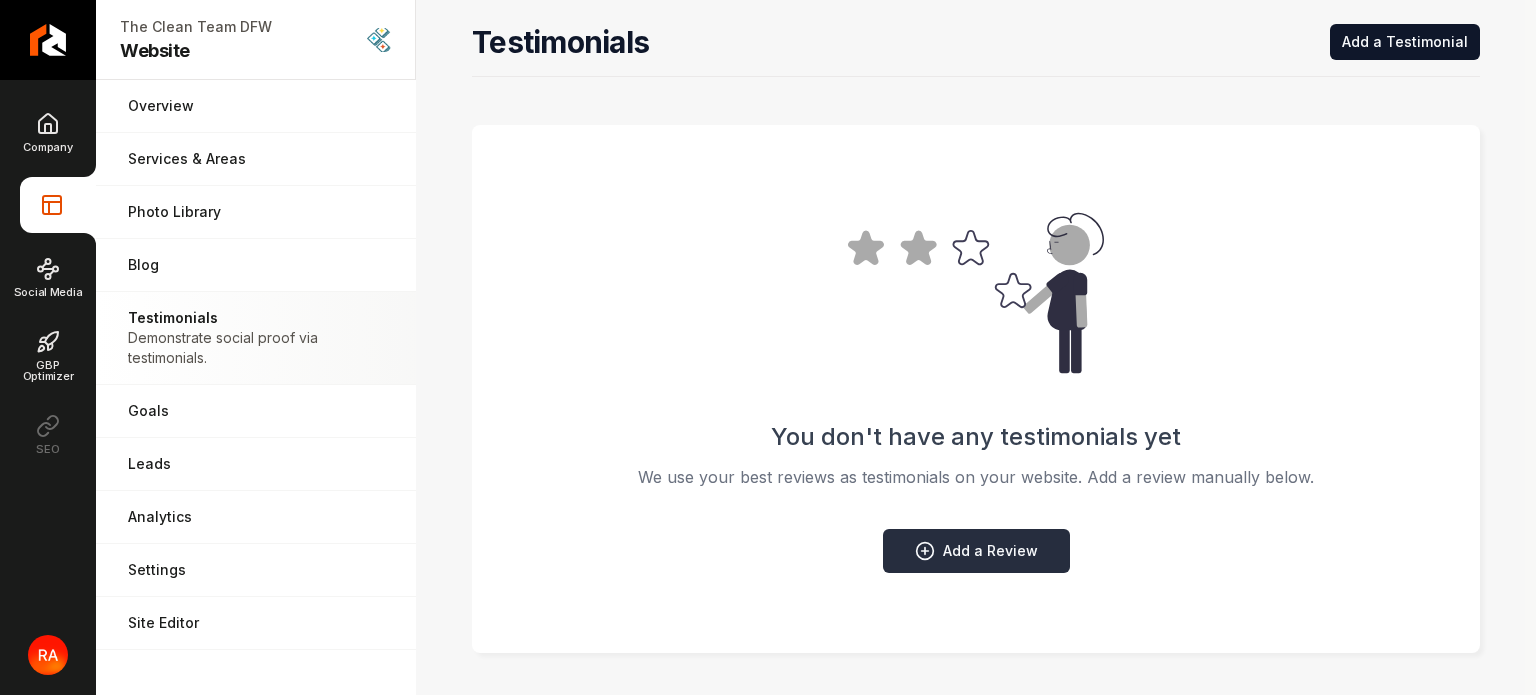 click on "Add a Review" at bounding box center [976, 551] 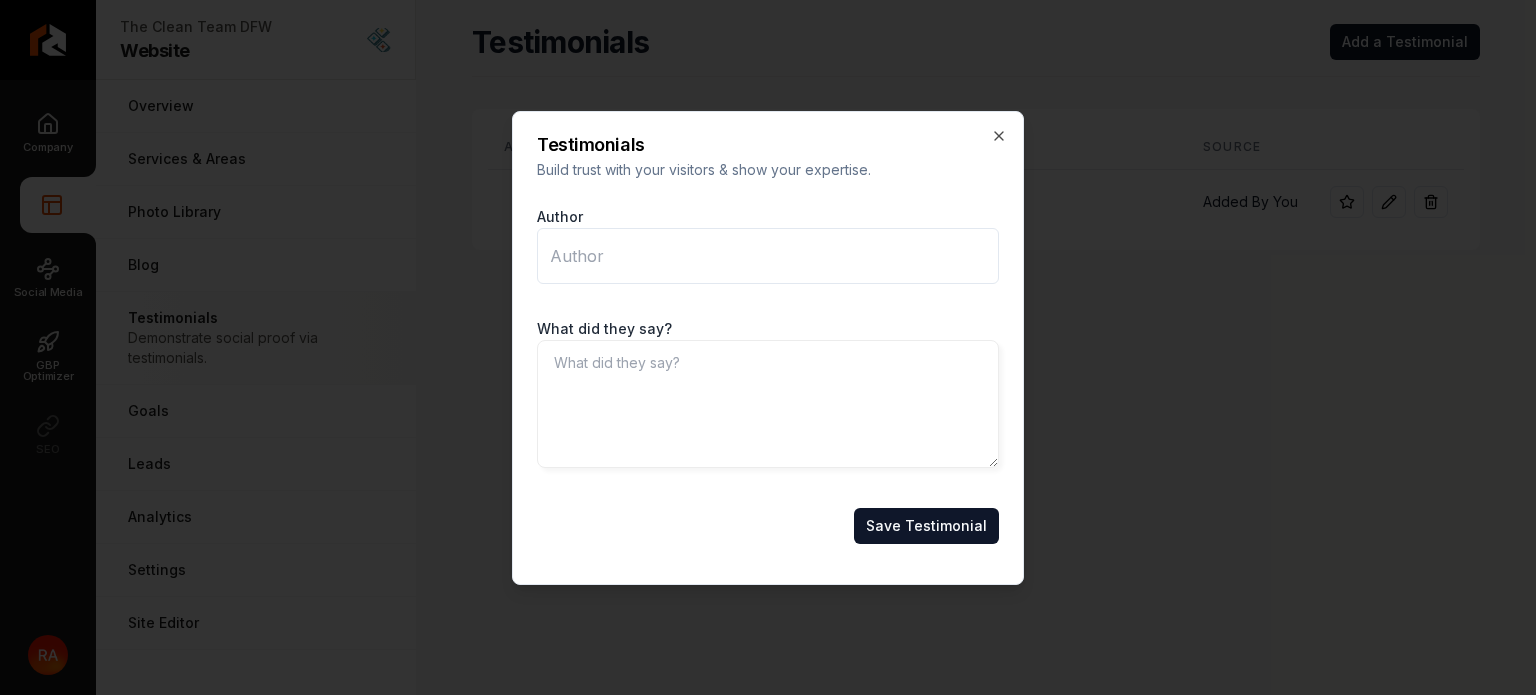click on "Testimonials Build trust with your visitors & show your expertise. Author What did they say? Save Testimonial Close" at bounding box center (768, 348) 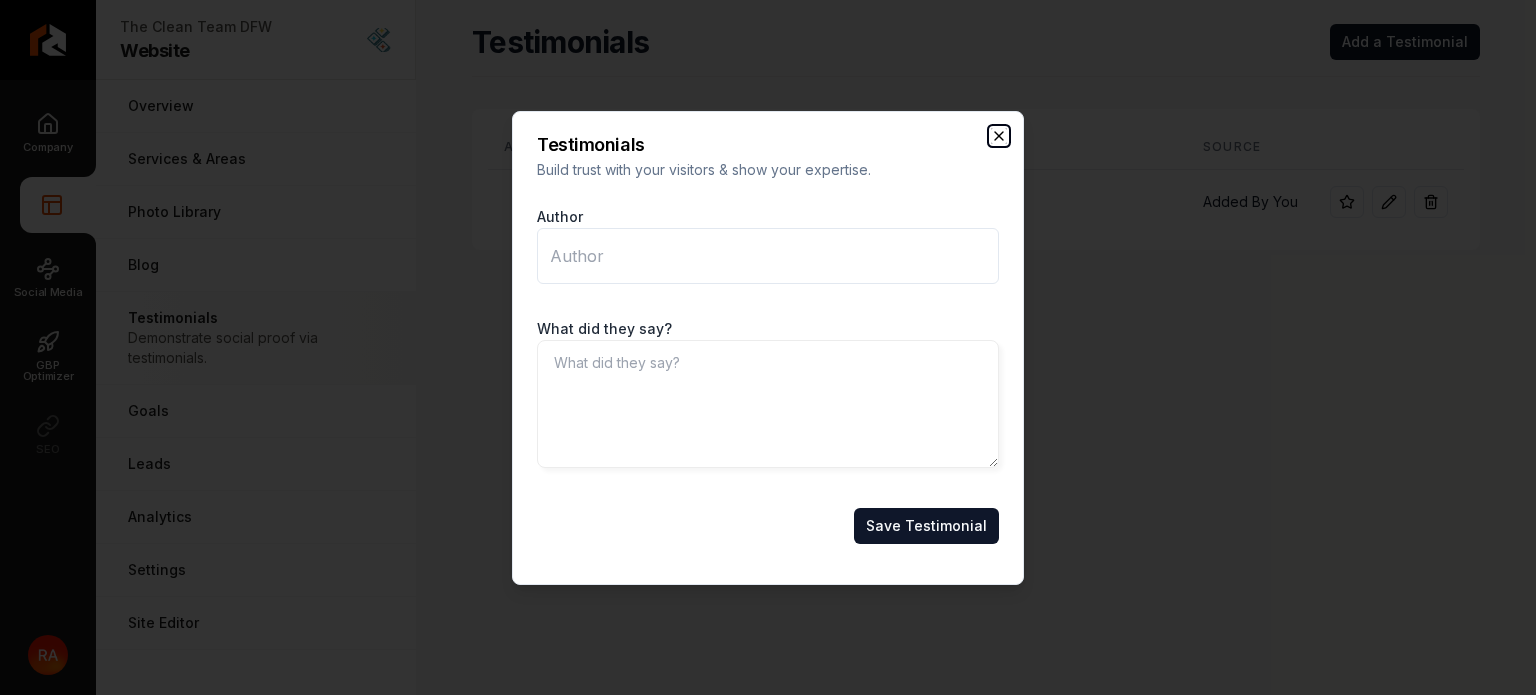 click 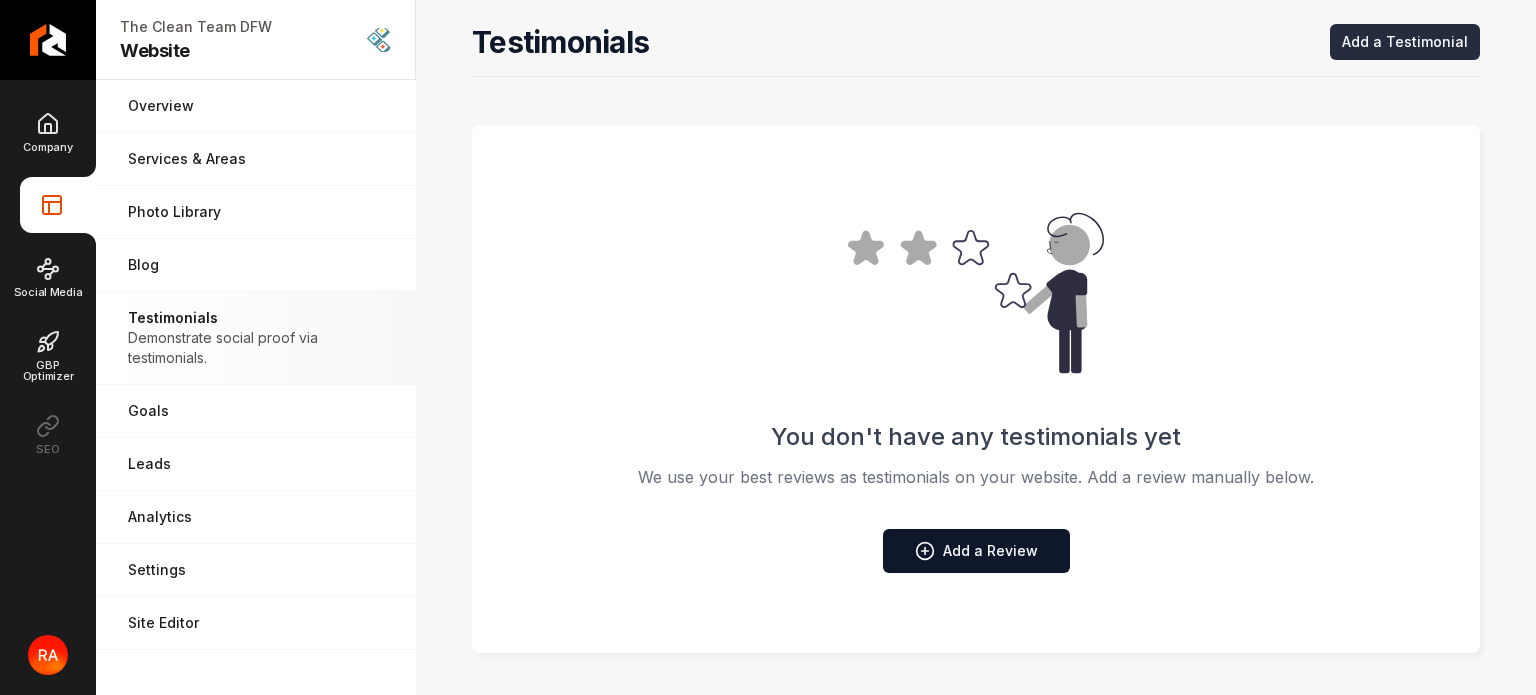 click on "Add a Testimonial" at bounding box center (1405, 42) 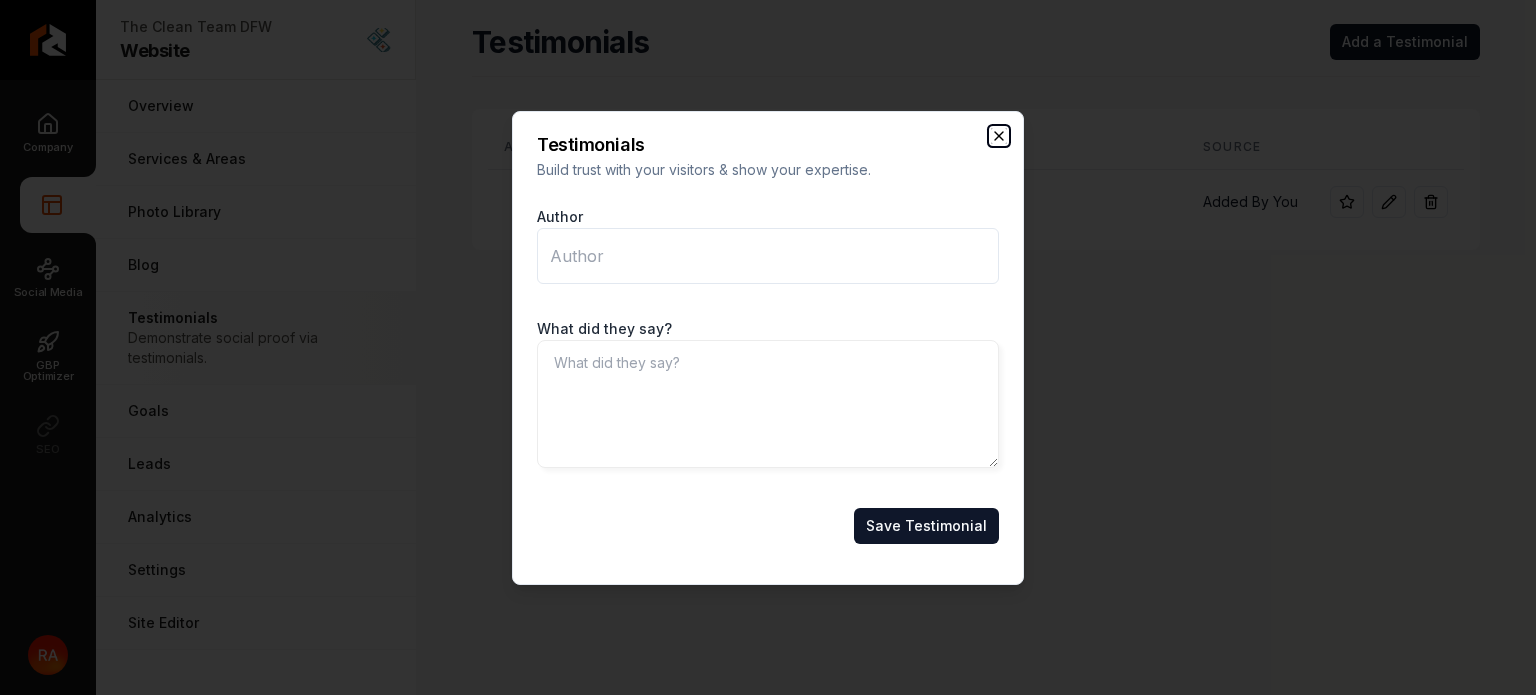 click 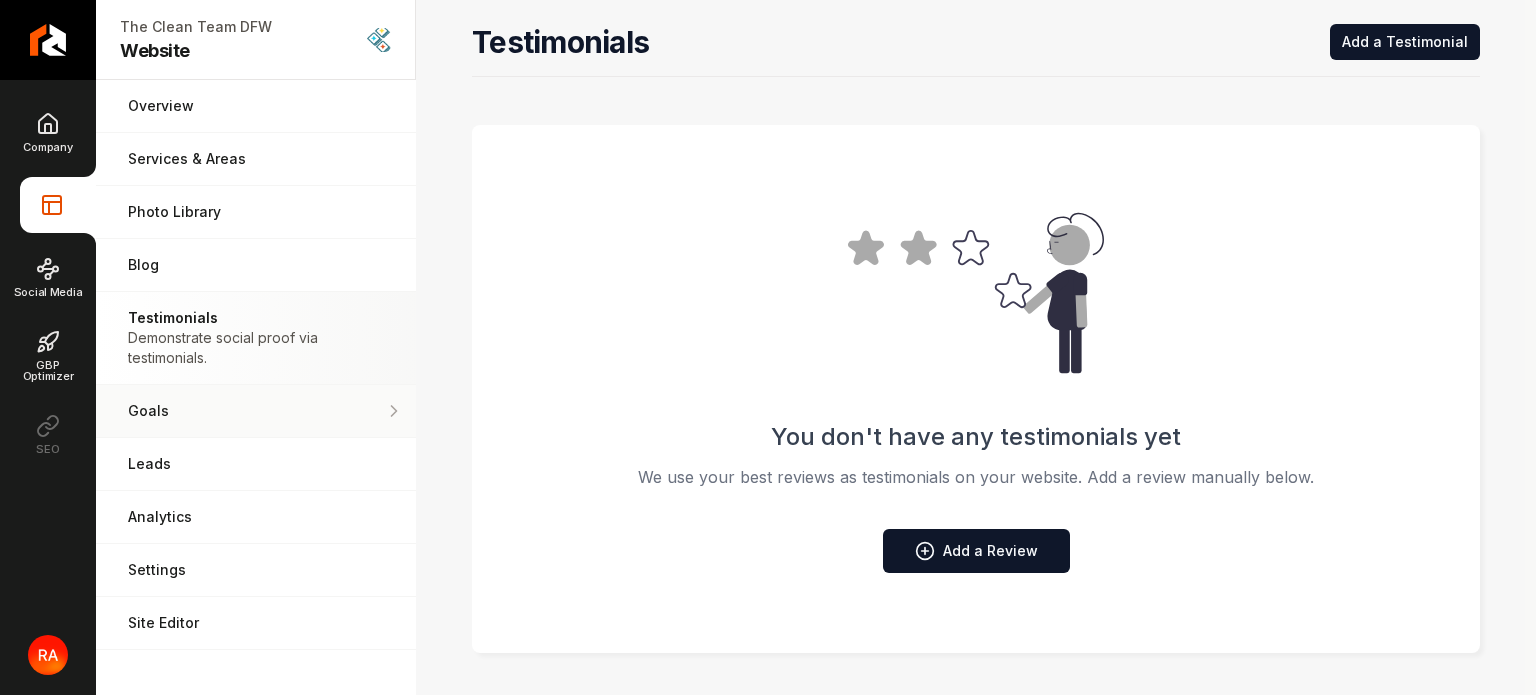 click on "Goals" at bounding box center (256, 411) 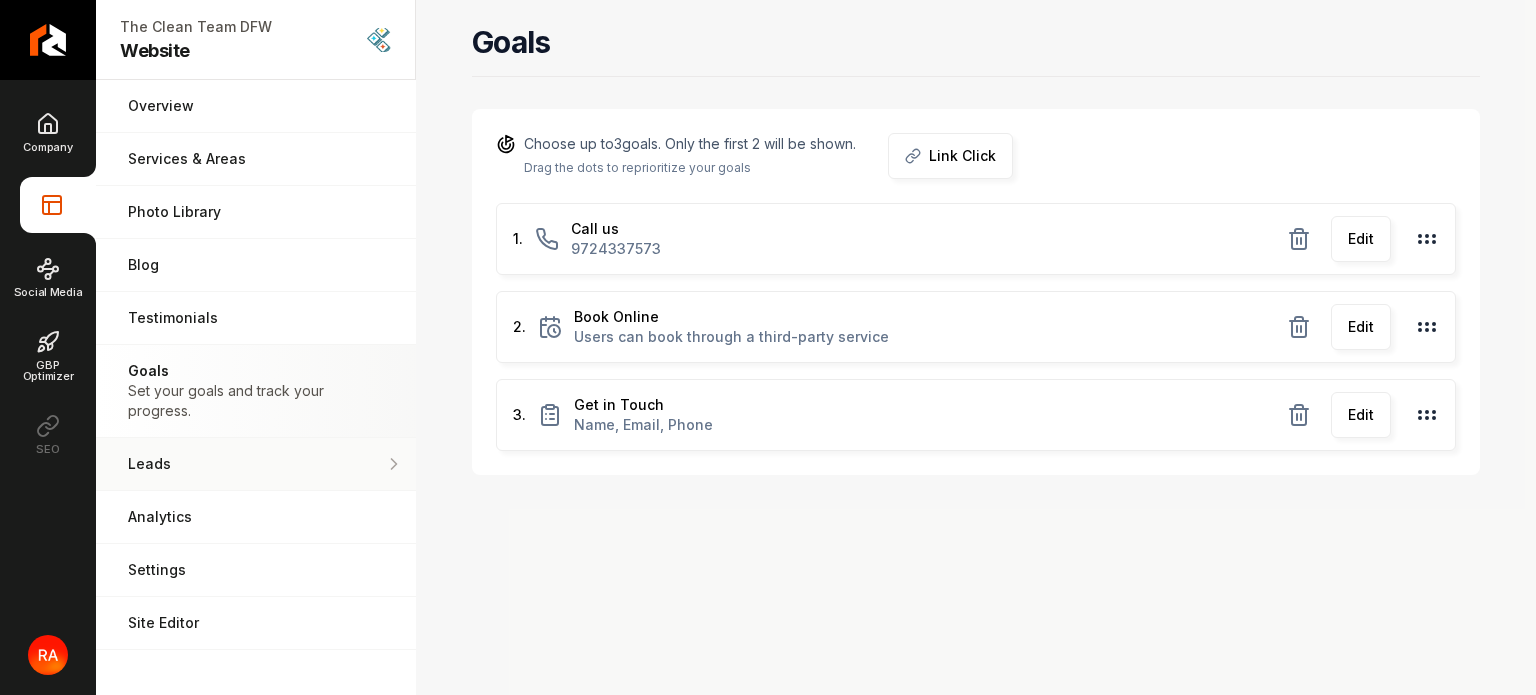 click on "Leads" at bounding box center [256, 464] 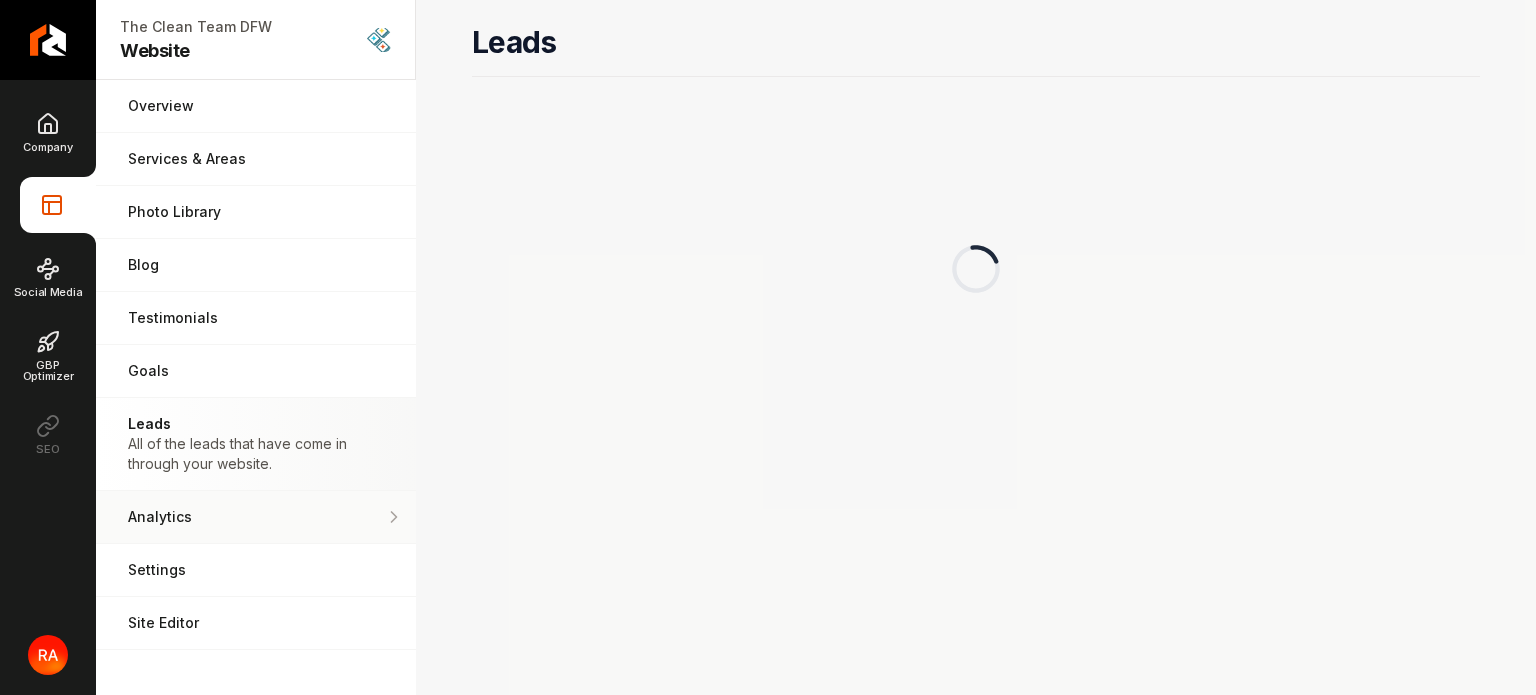 click on "Analytics" at bounding box center (256, 517) 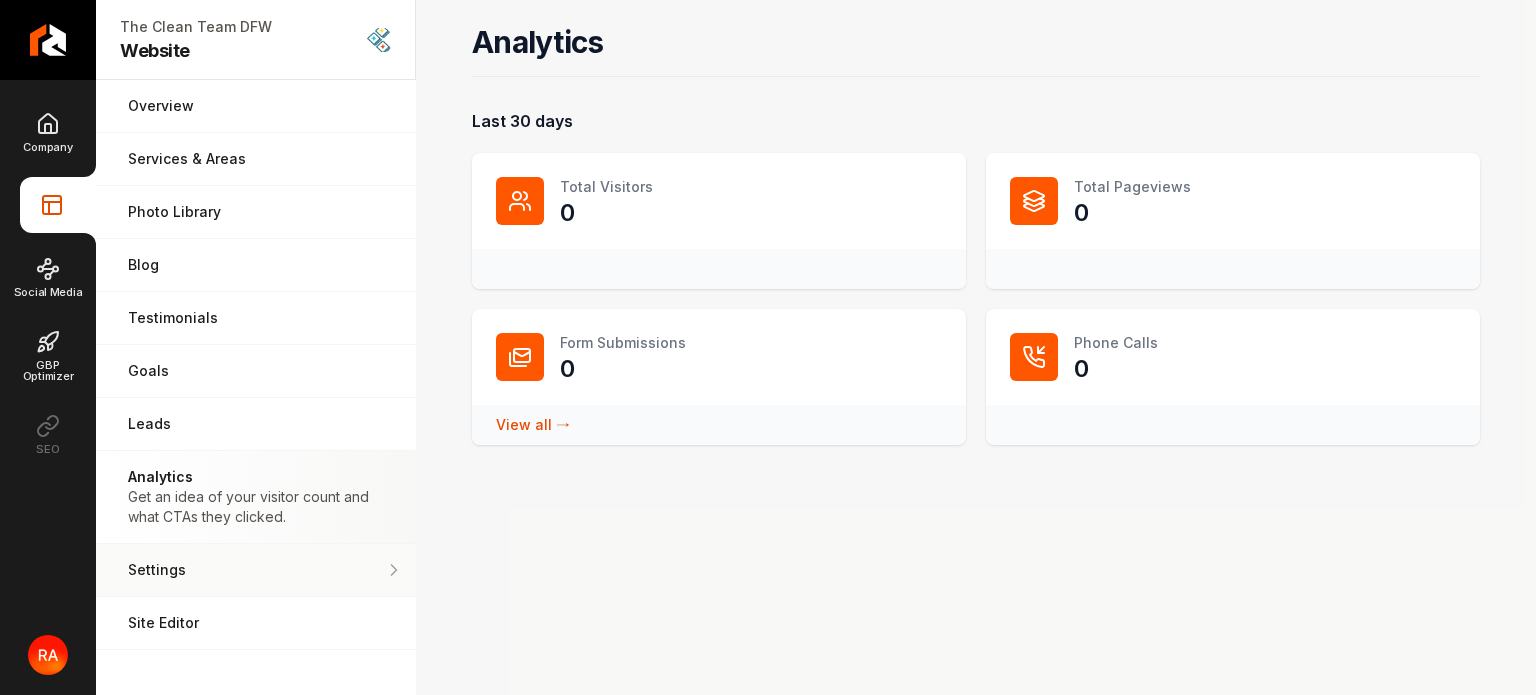 click on "Settings" at bounding box center [256, 570] 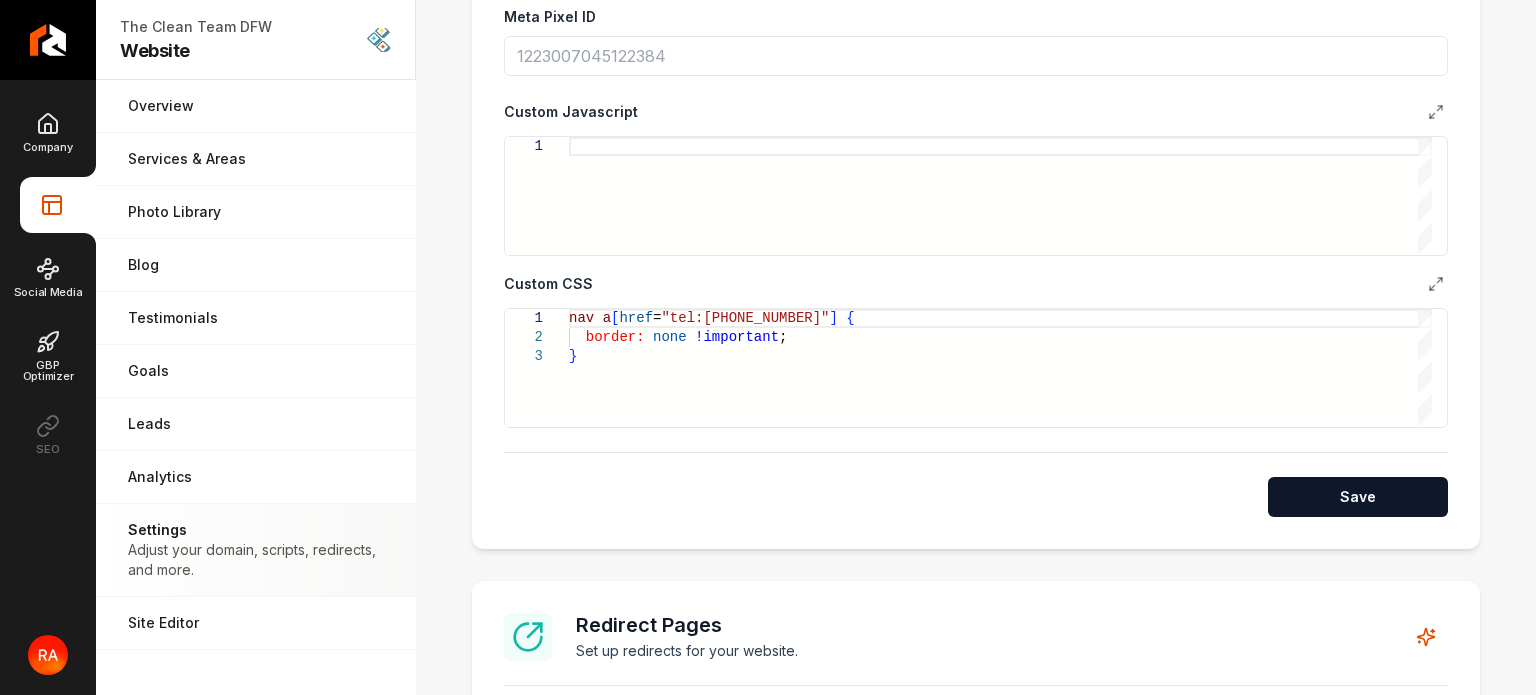 scroll, scrollTop: 1481, scrollLeft: 0, axis: vertical 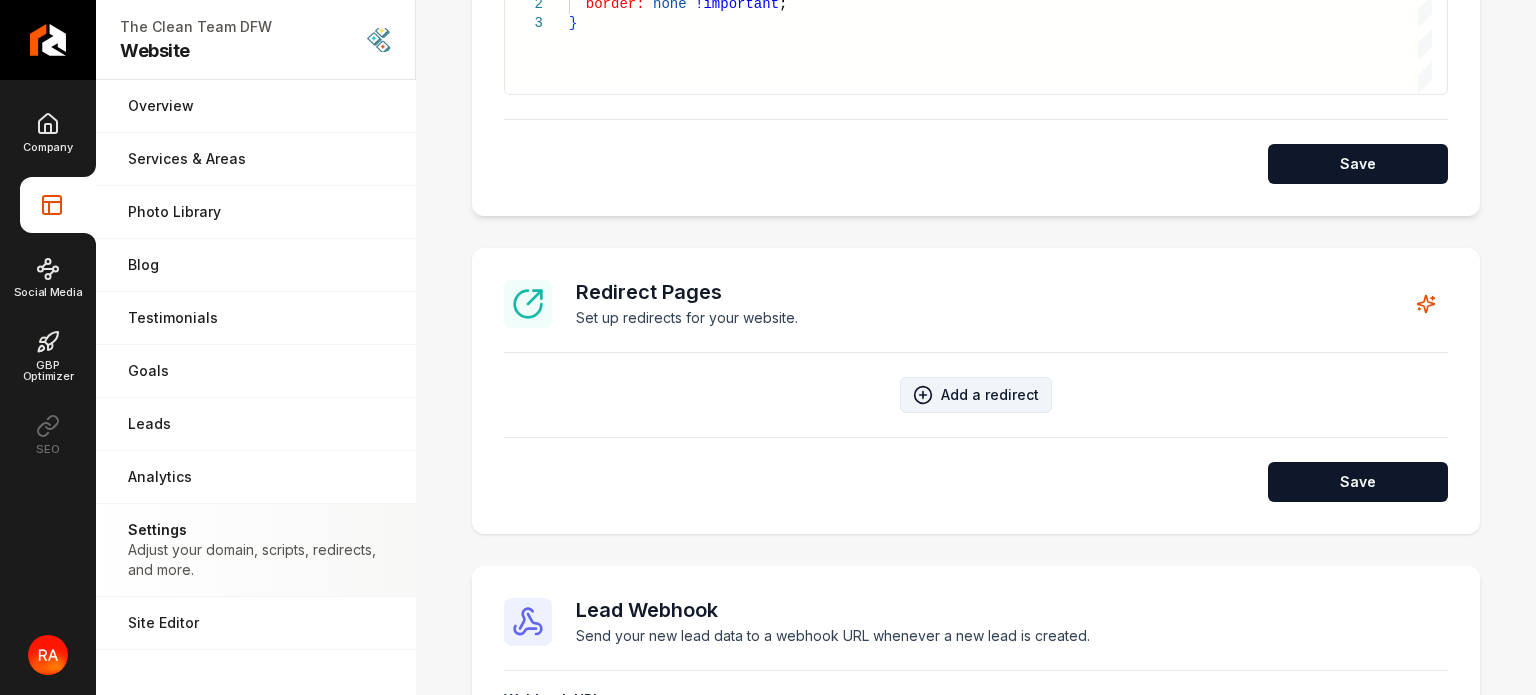 click on "Add a redirect" at bounding box center (976, 395) 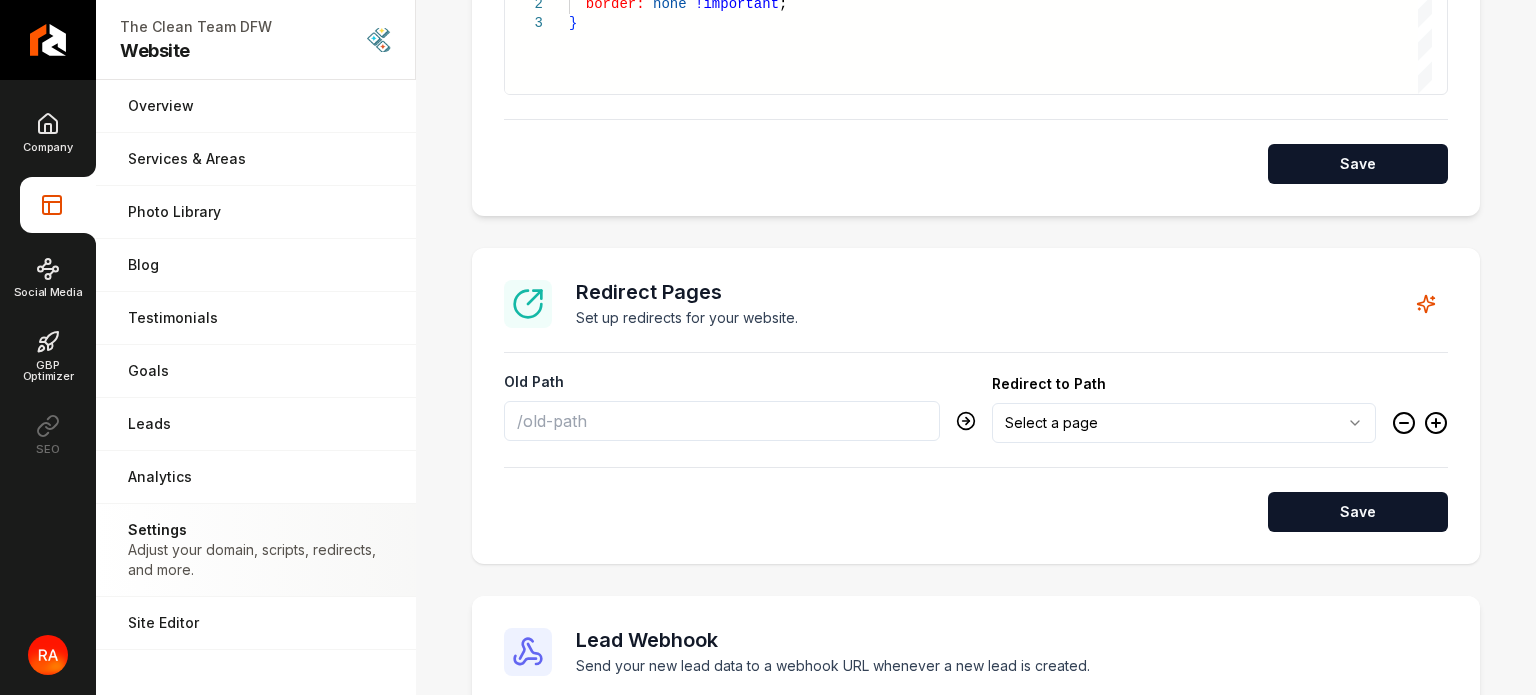 click on "**********" at bounding box center [976, -274] 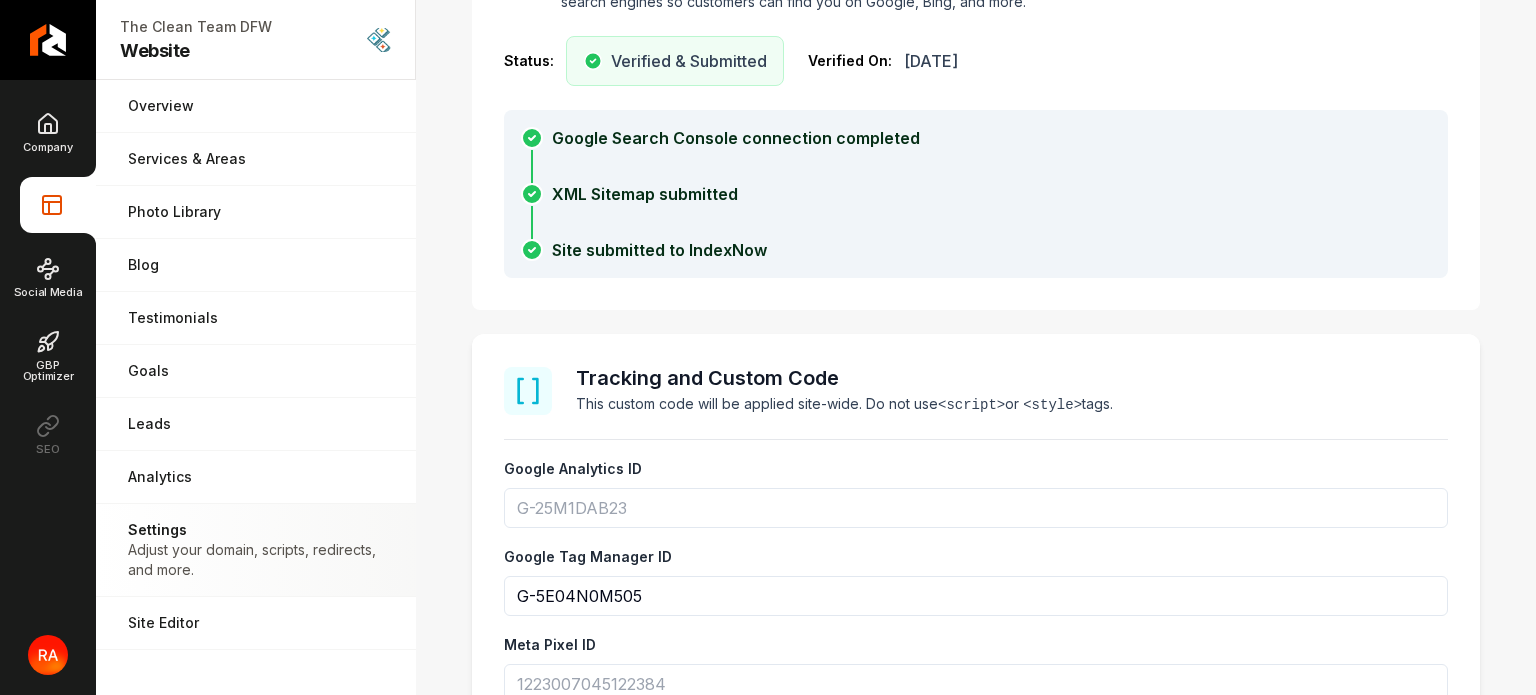 scroll, scrollTop: 512, scrollLeft: 0, axis: vertical 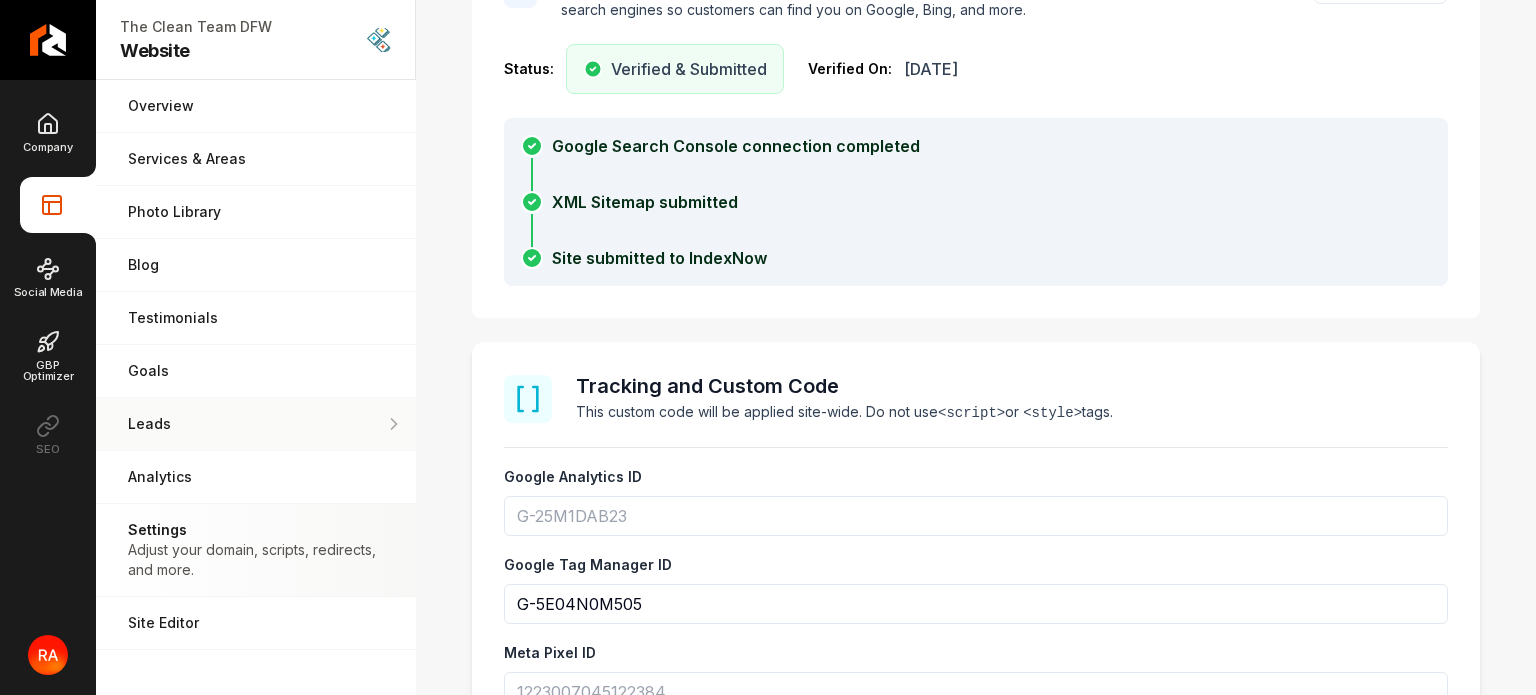 click on "Leads" at bounding box center [256, 424] 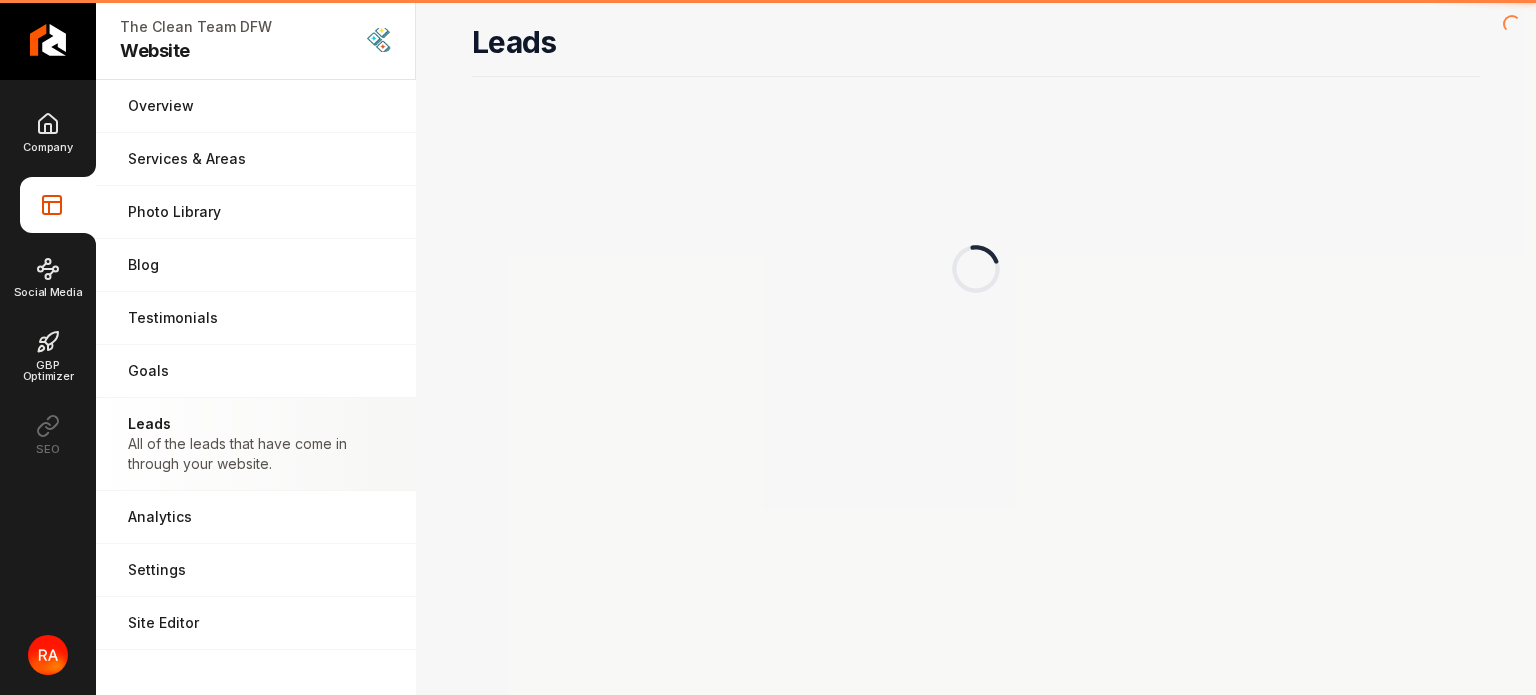 scroll, scrollTop: 0, scrollLeft: 0, axis: both 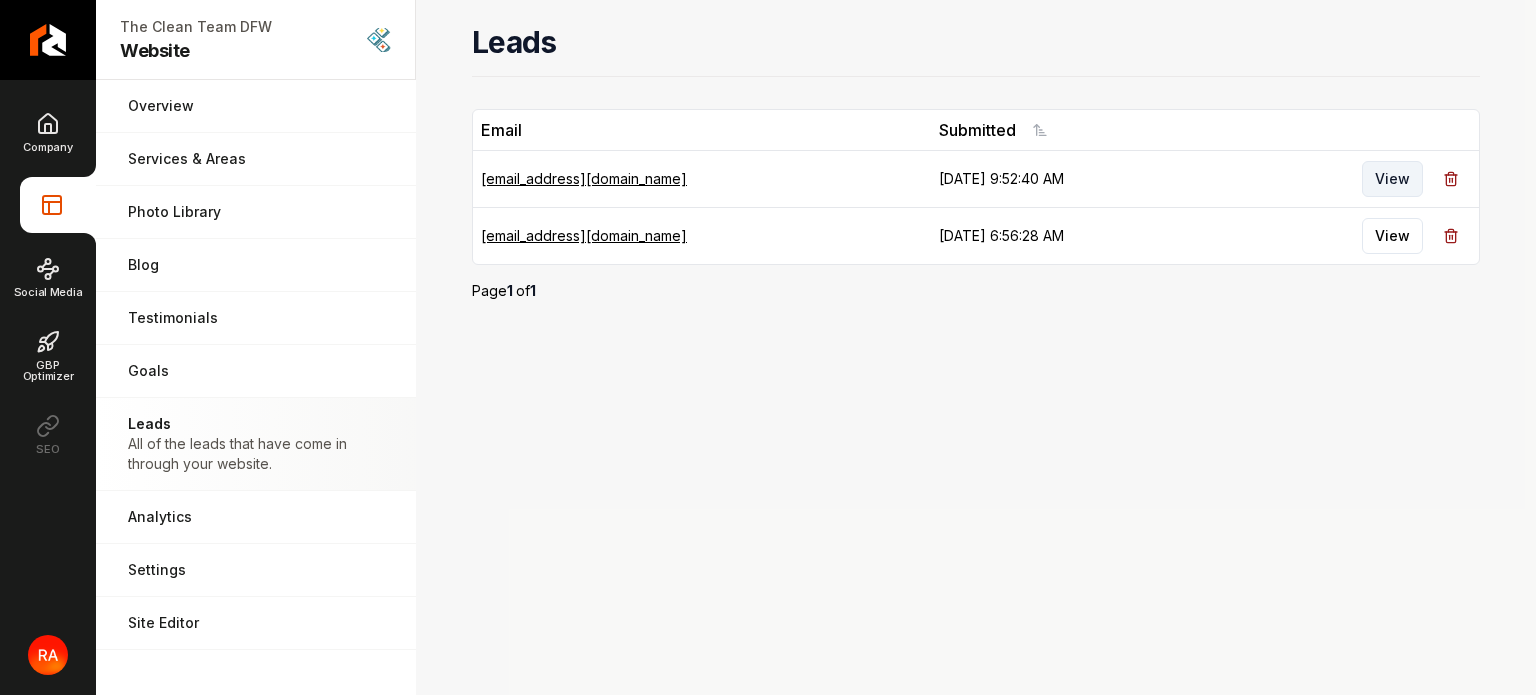 click on "View" at bounding box center (1392, 179) 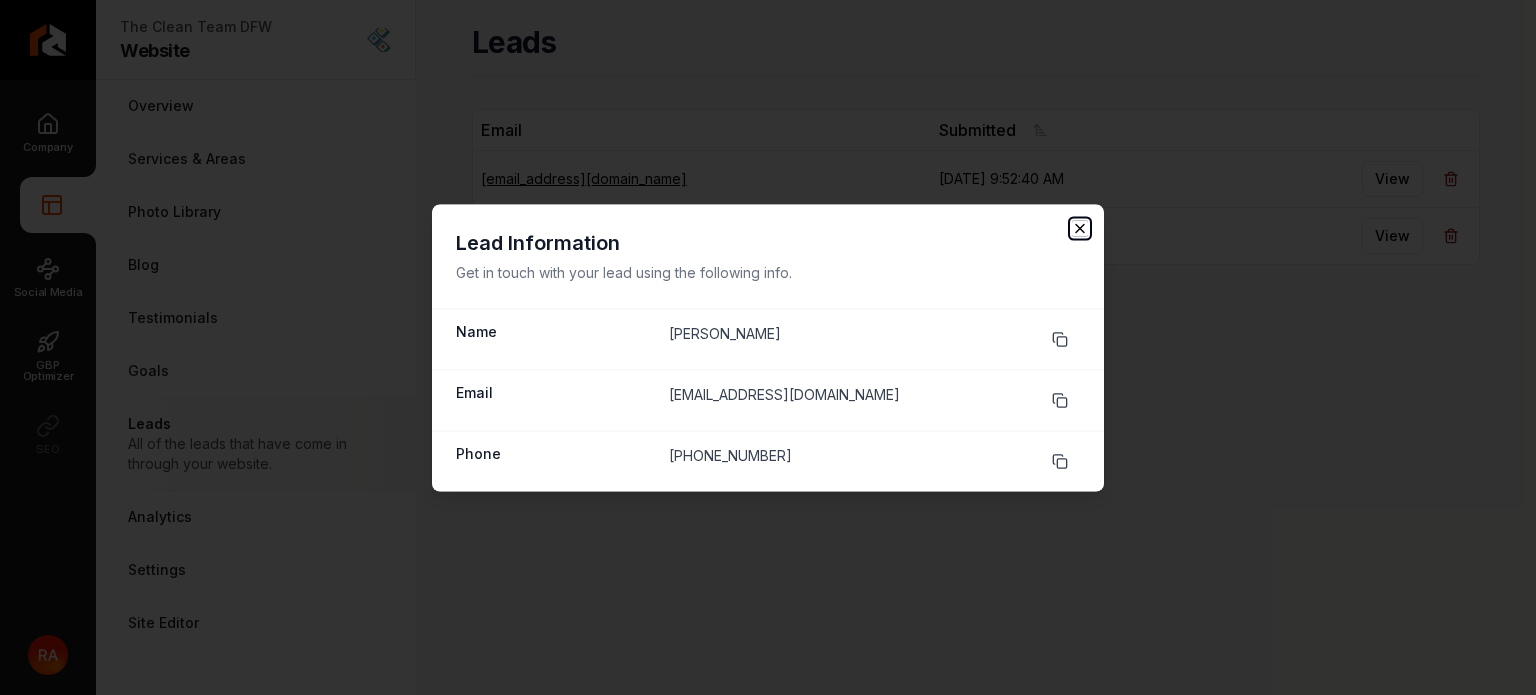 click 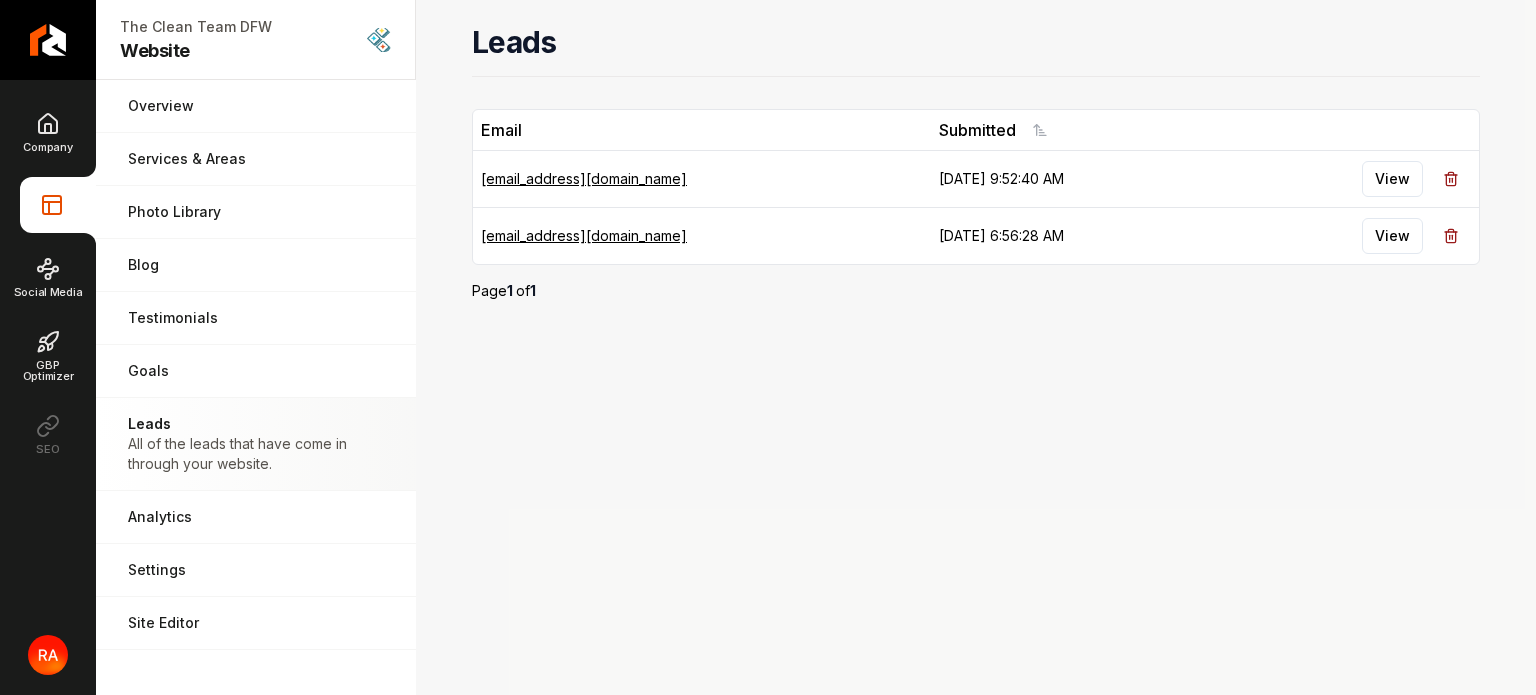 click on "jenniferoilivia24@gmail.com" at bounding box center [702, 236] 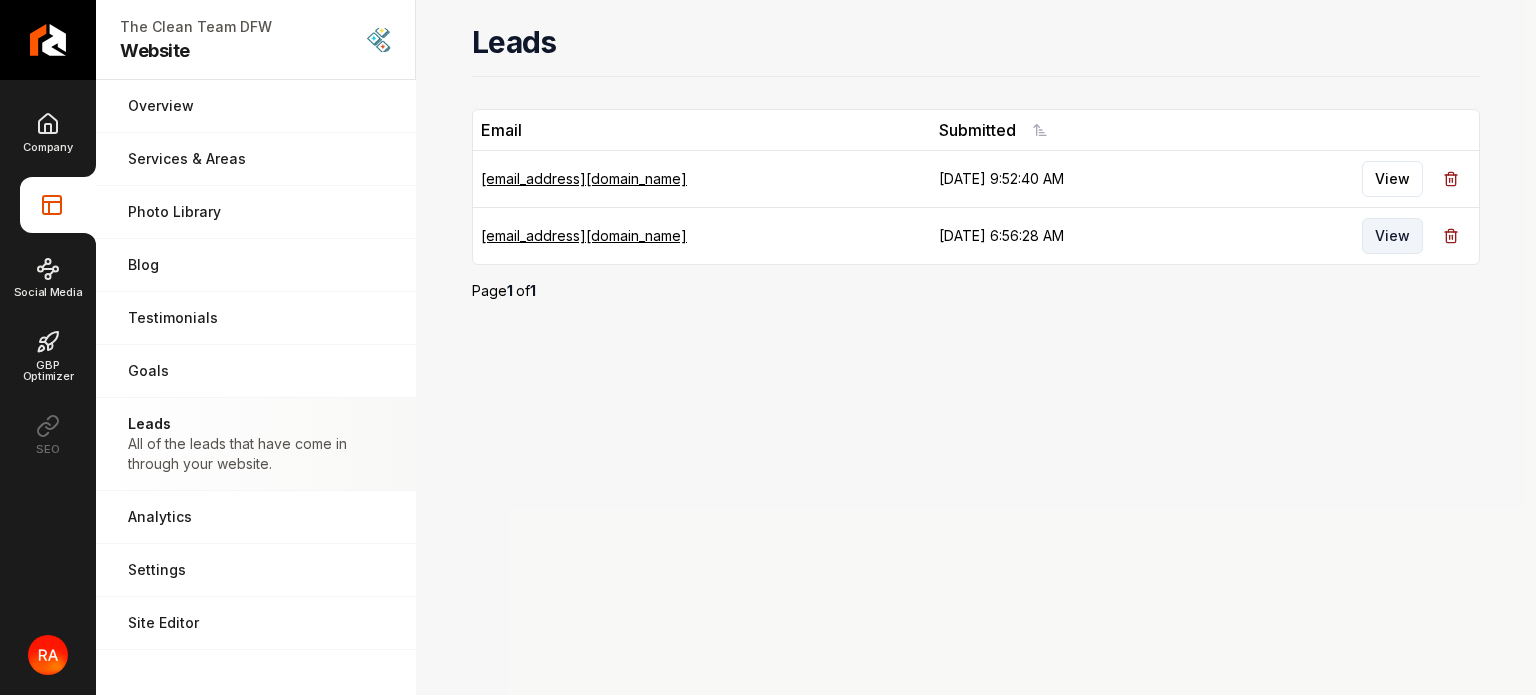 click on "View" at bounding box center (1392, 236) 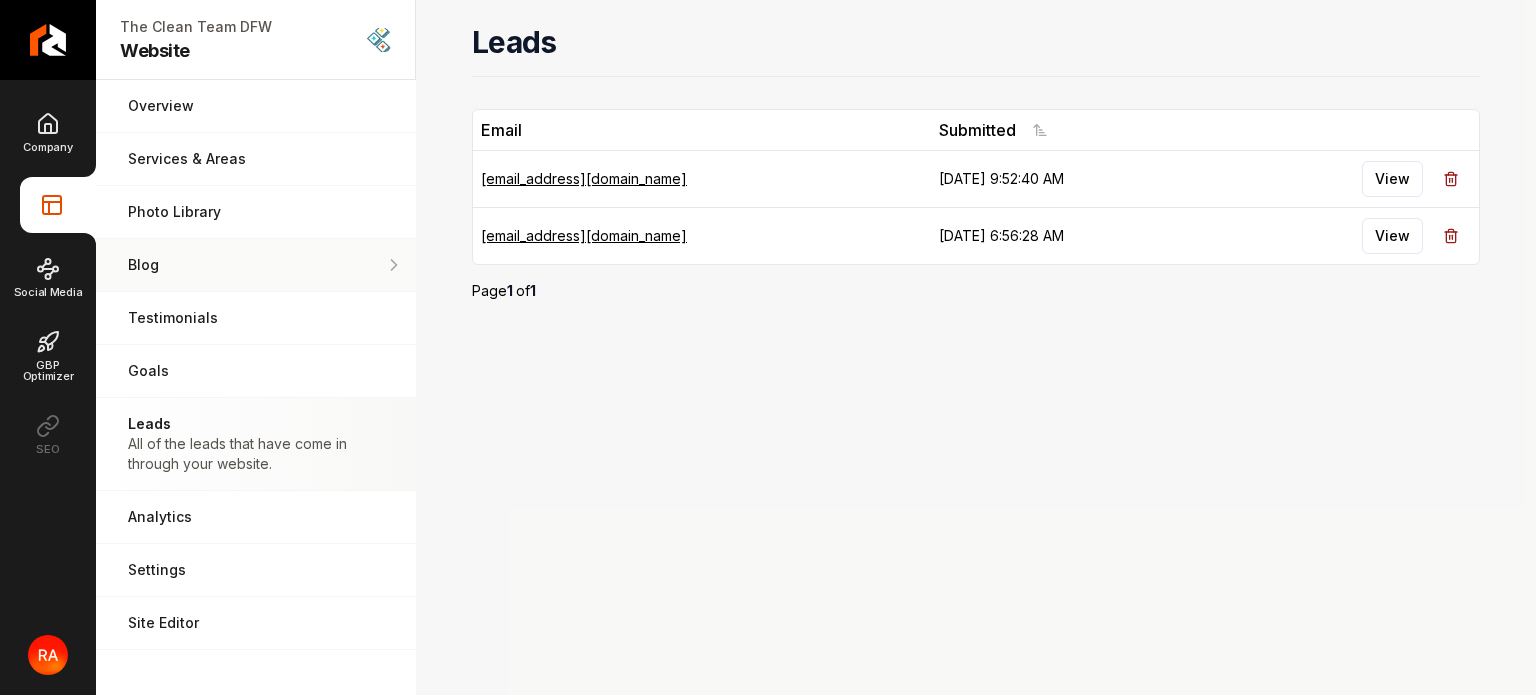 click on "Blog" at bounding box center [256, 265] 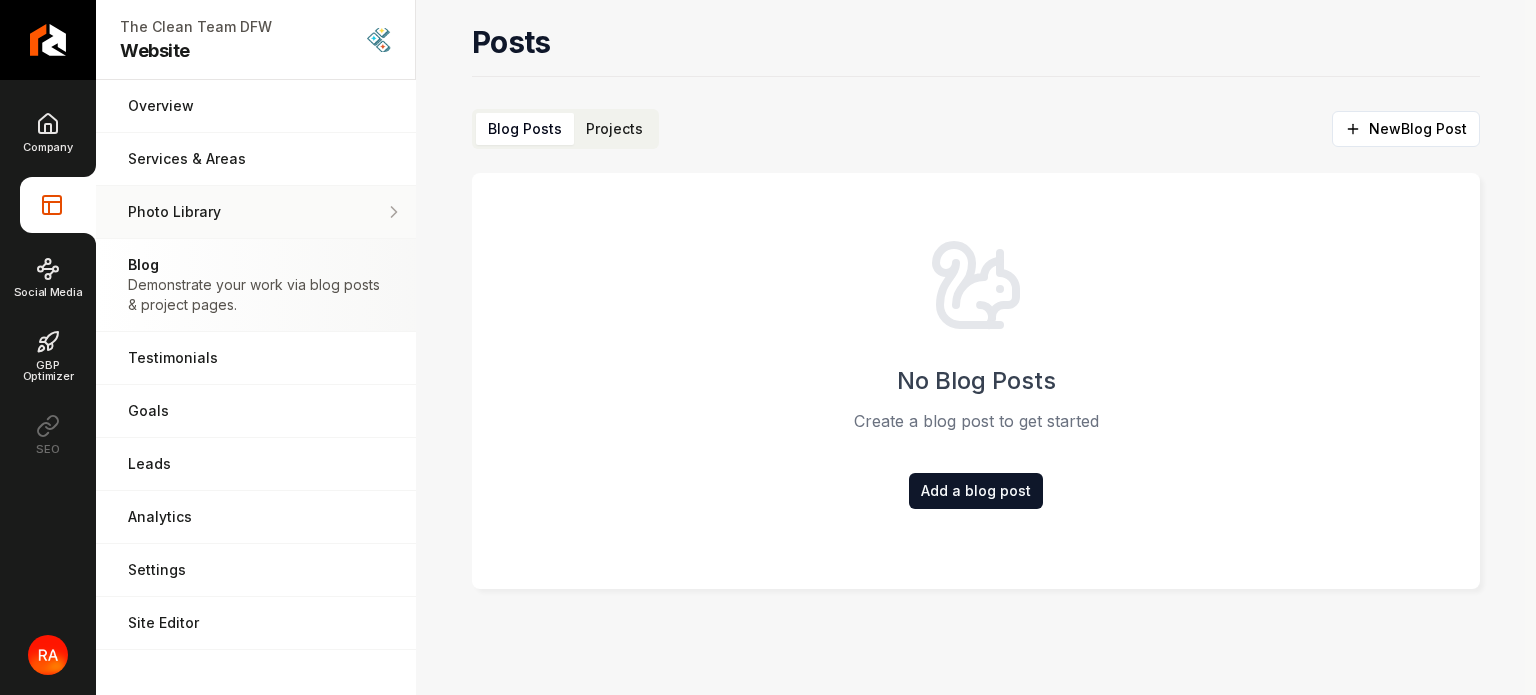 click on "Photo Library" at bounding box center [247, 212] 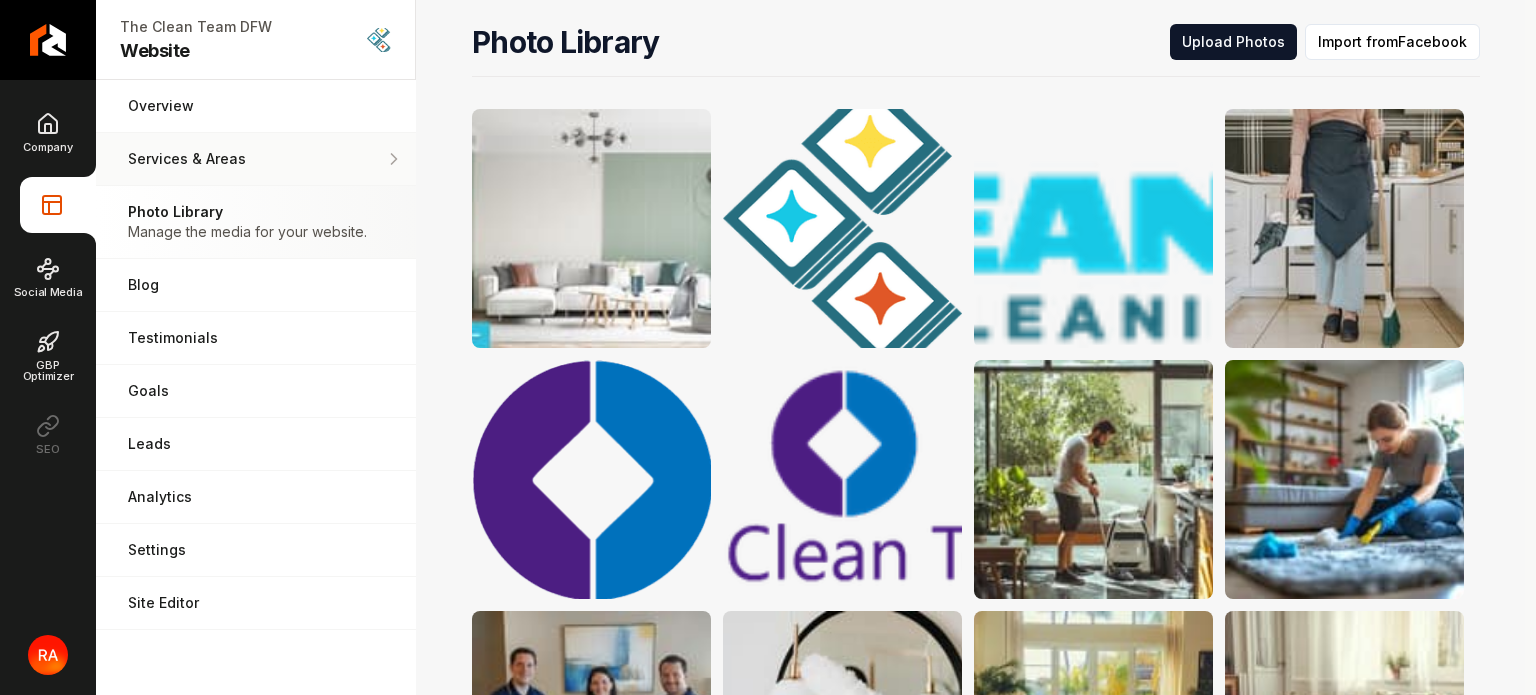 click on "Services & Areas" at bounding box center (256, 159) 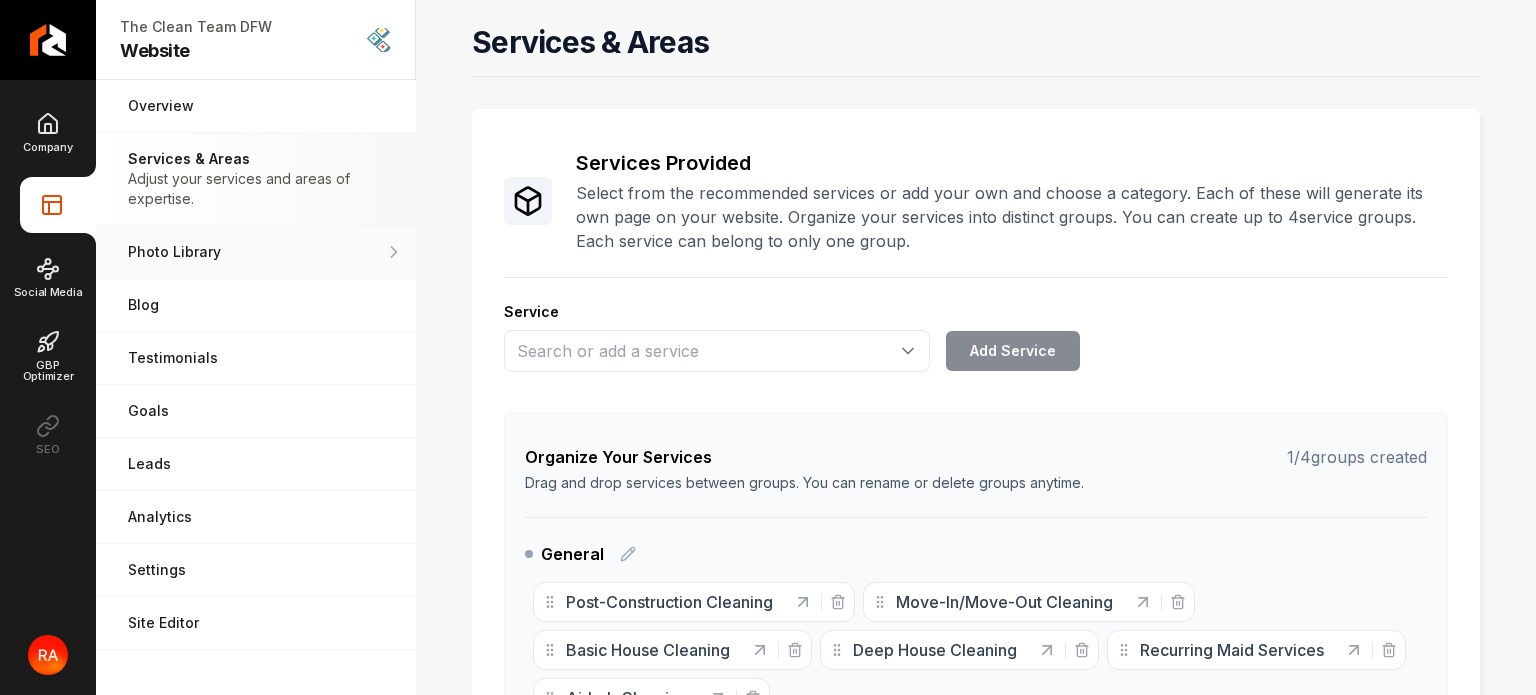click on "Photo Library Manage the media for your website." at bounding box center [256, 252] 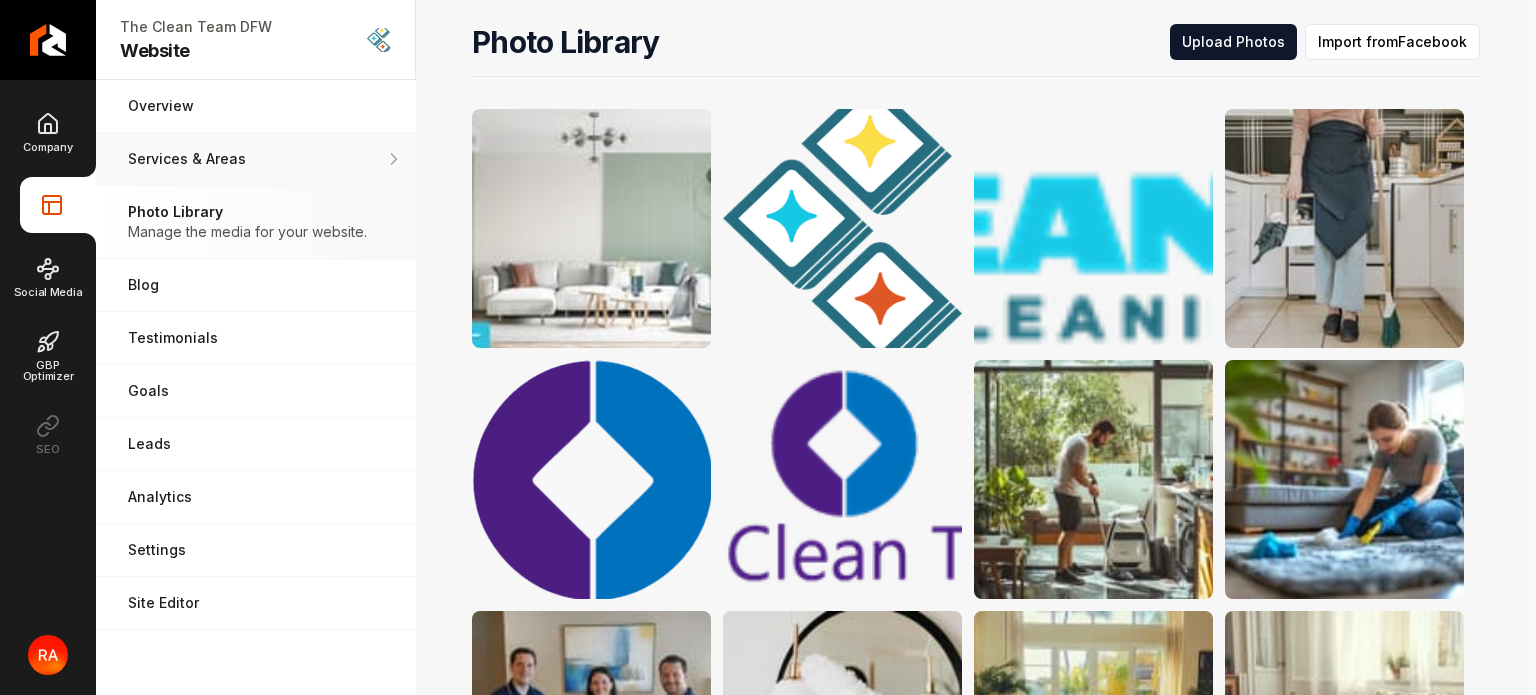click on "Services & Areas Adjust your services and areas of expertise." at bounding box center (256, 159) 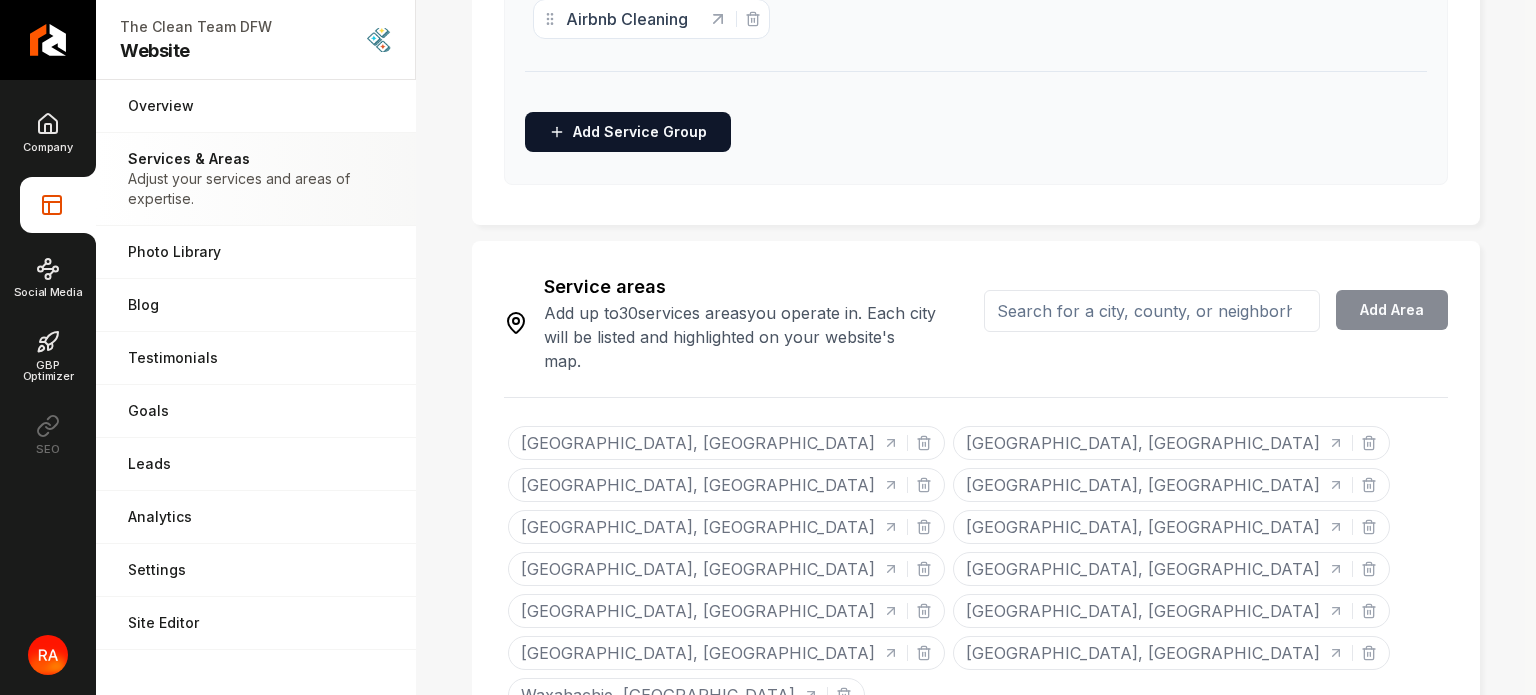 scroll, scrollTop: 717, scrollLeft: 0, axis: vertical 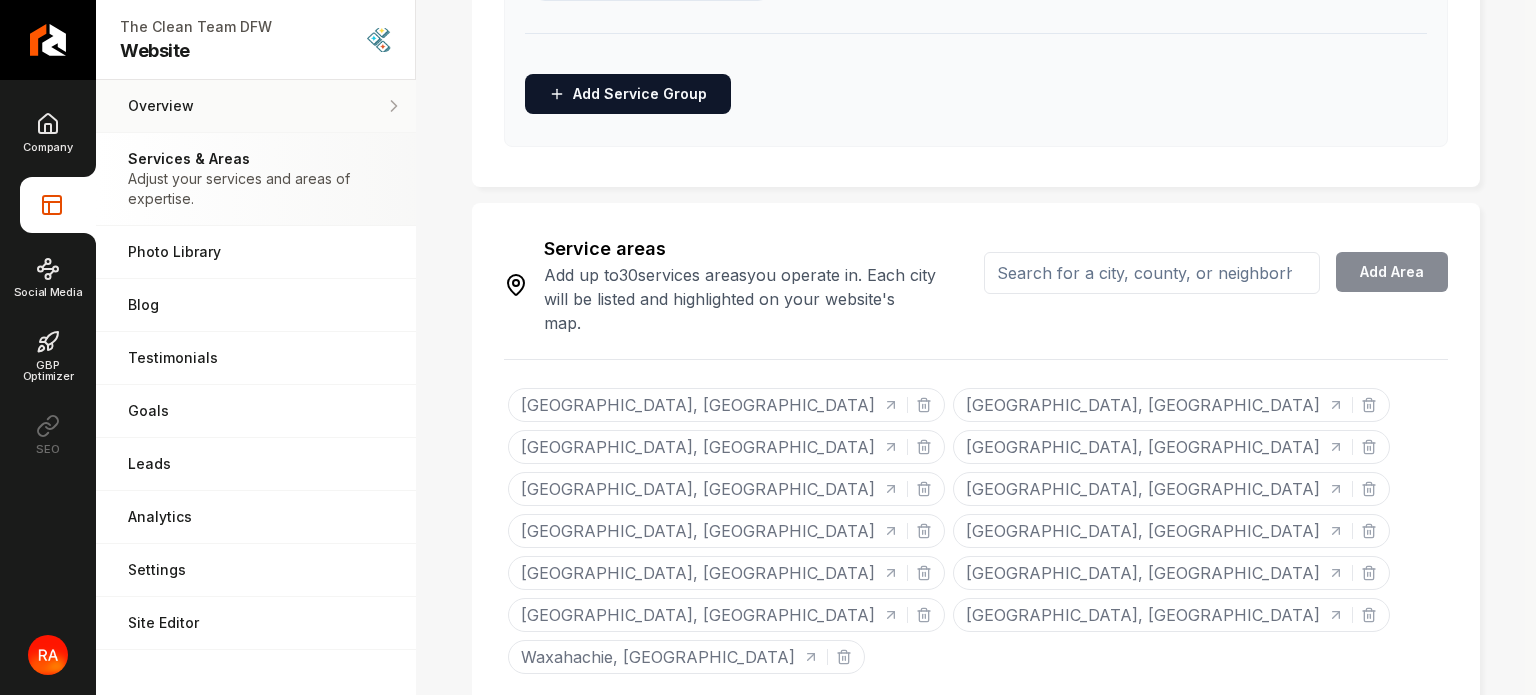 click on "Overview" at bounding box center [256, 106] 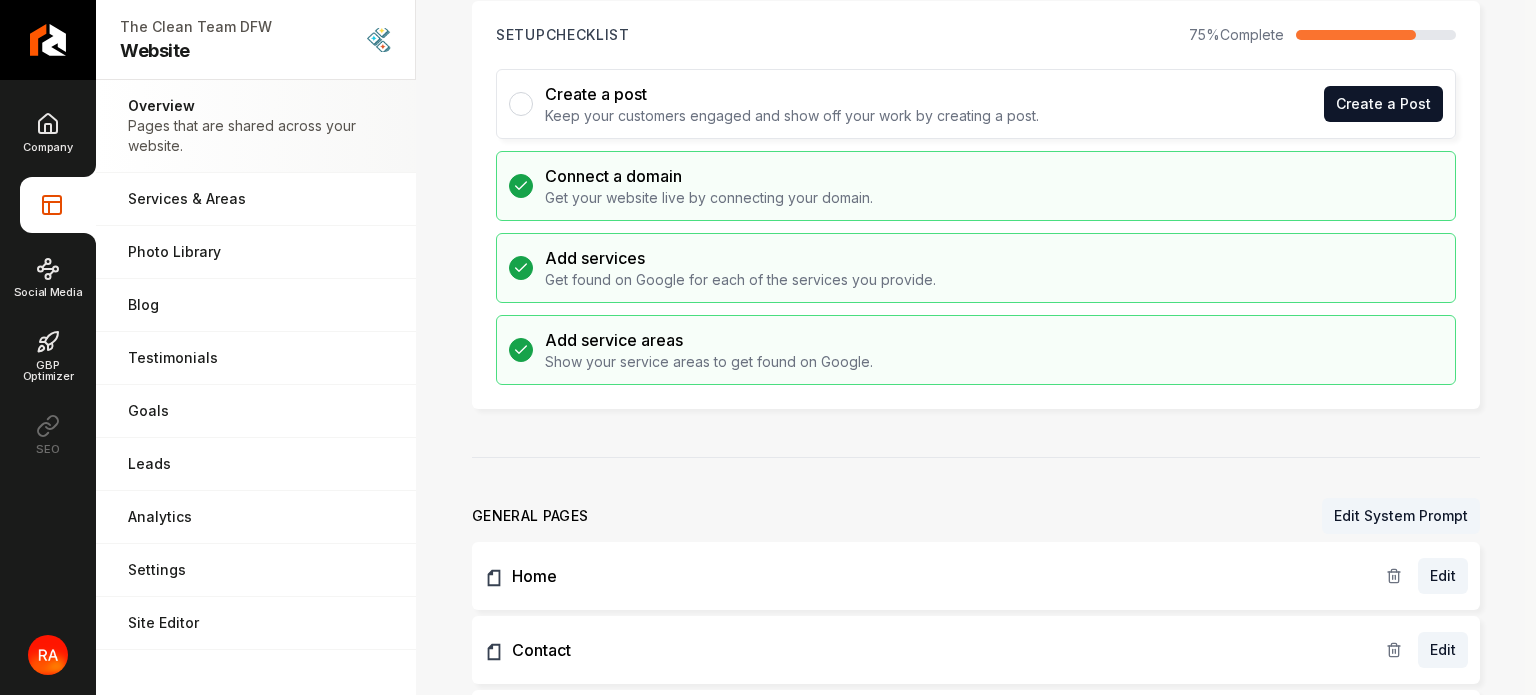 scroll, scrollTop: 103, scrollLeft: 0, axis: vertical 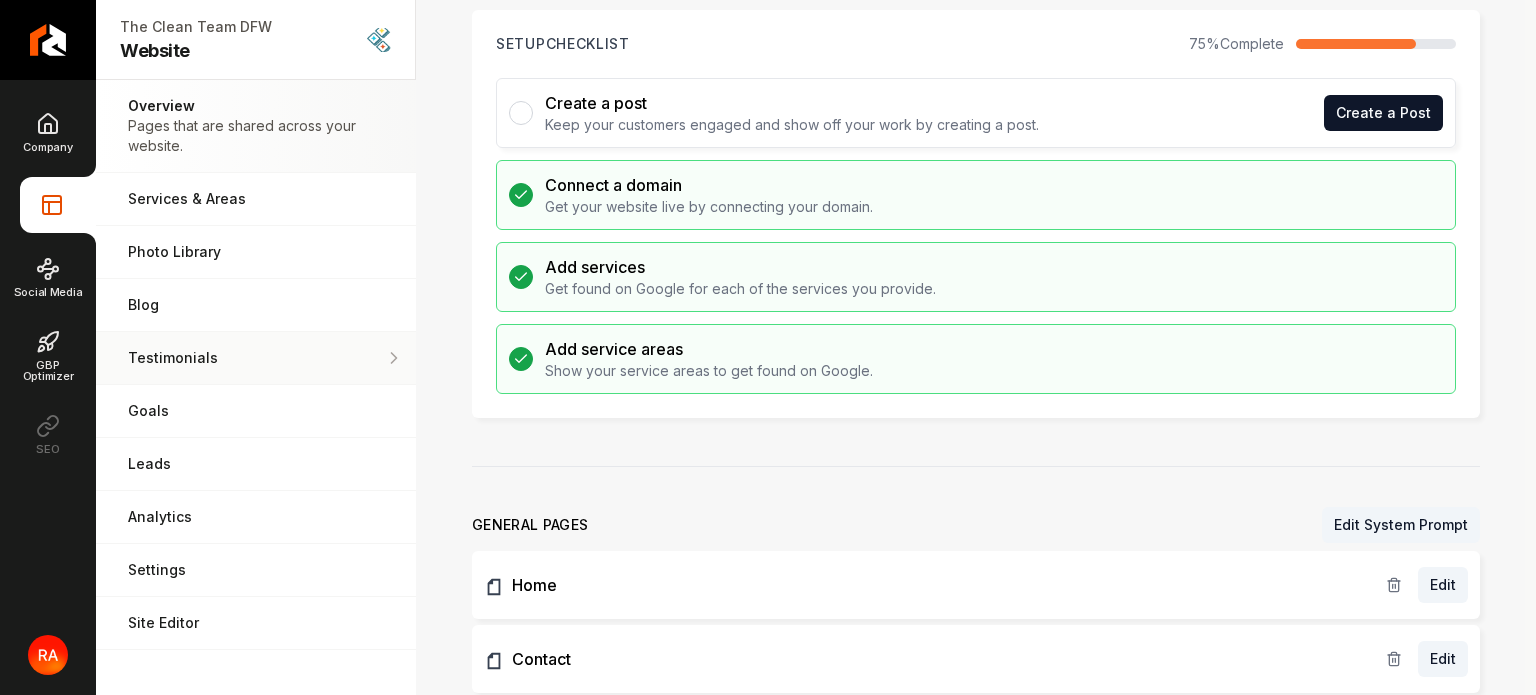 click on "Testimonials Demonstrate social proof via testimonials." at bounding box center (256, 358) 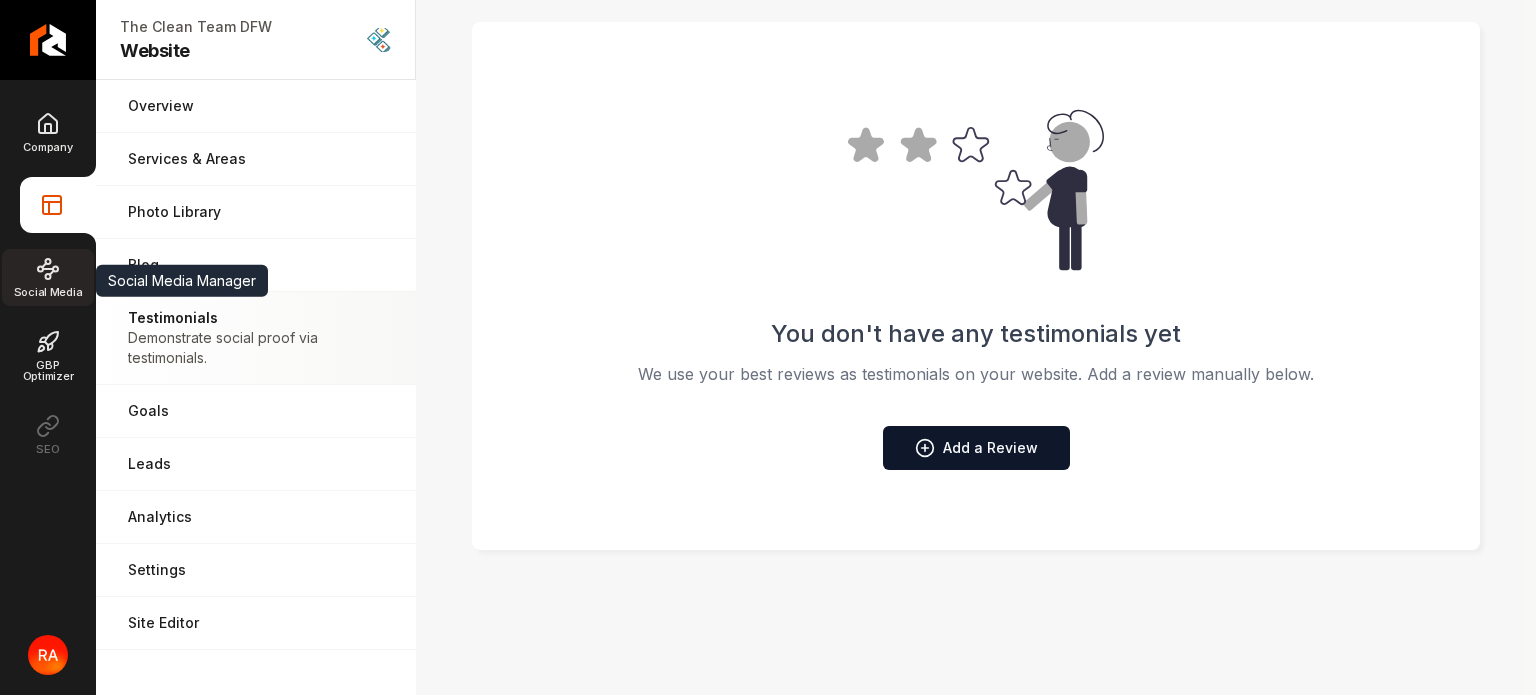 click on "Social Media" at bounding box center [48, 292] 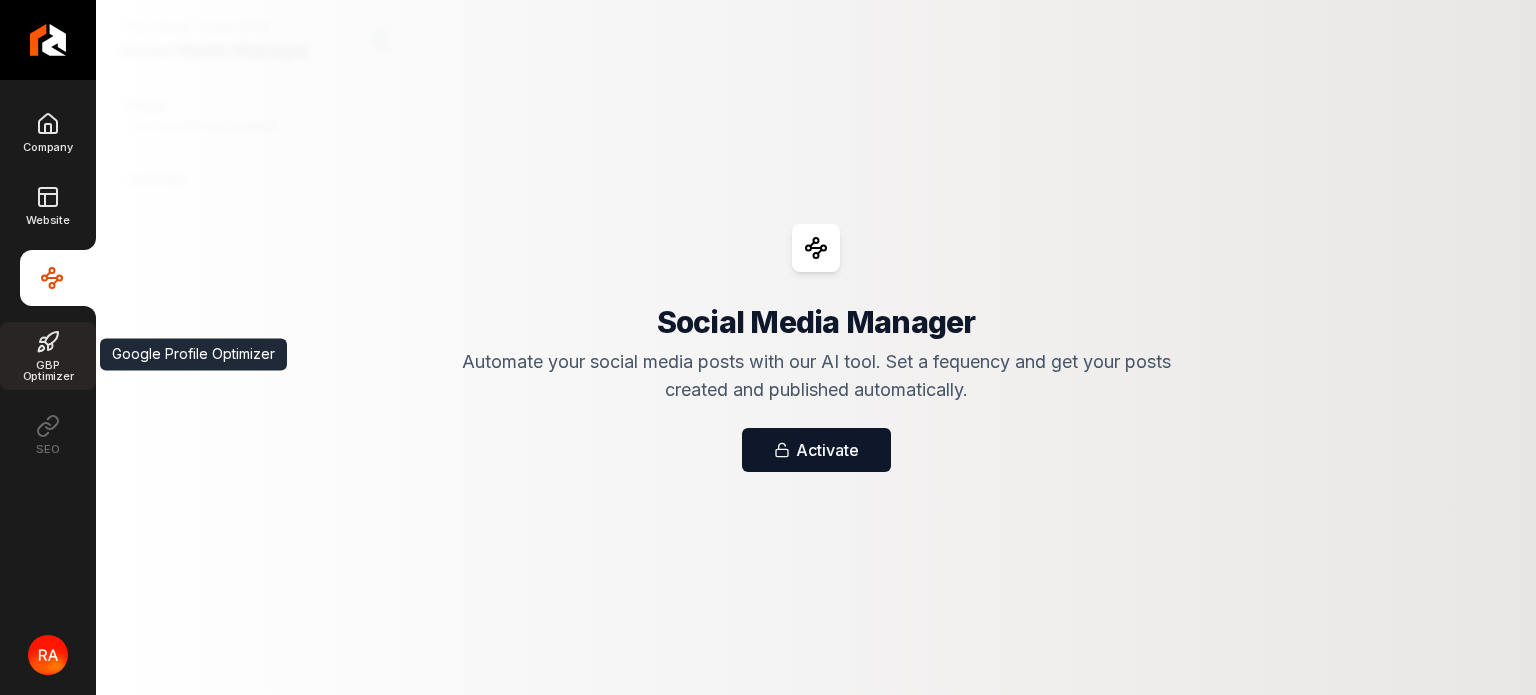 click 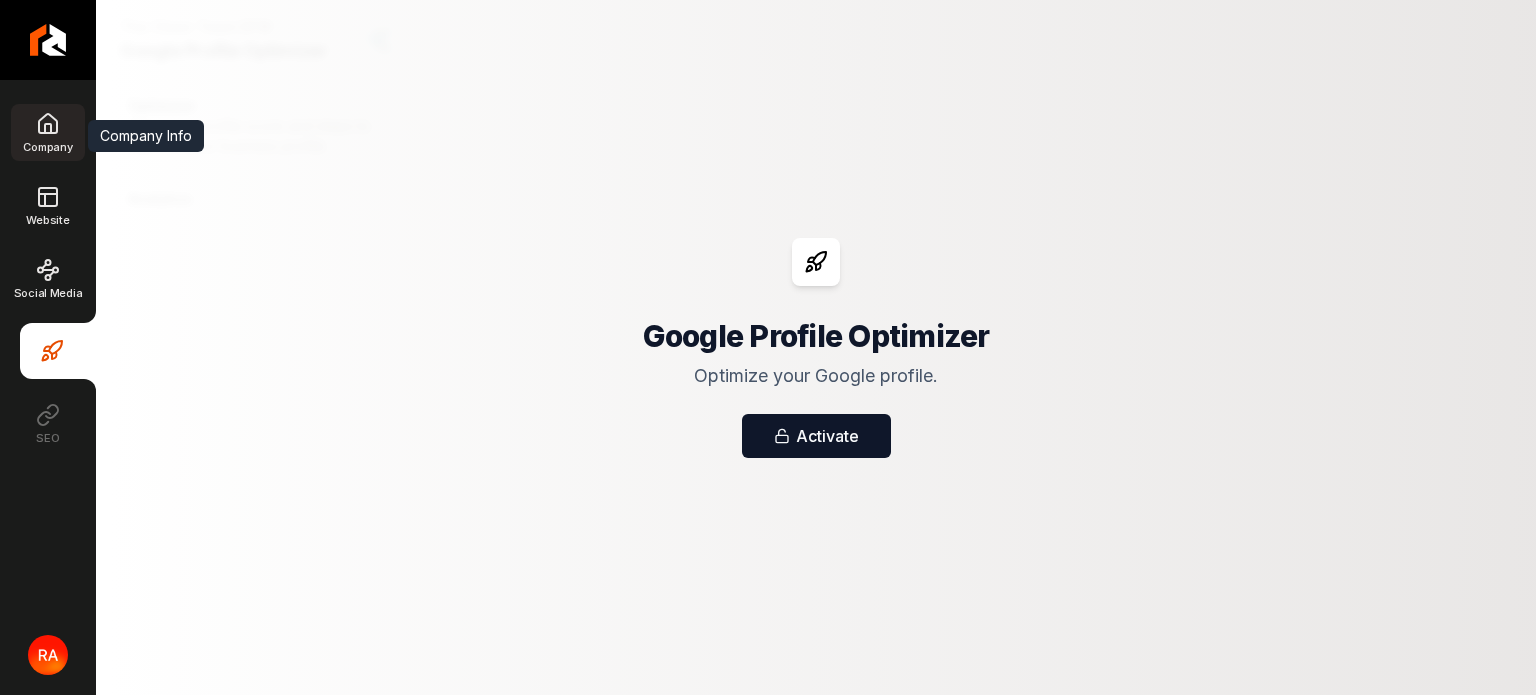 click on "Company" at bounding box center [47, 132] 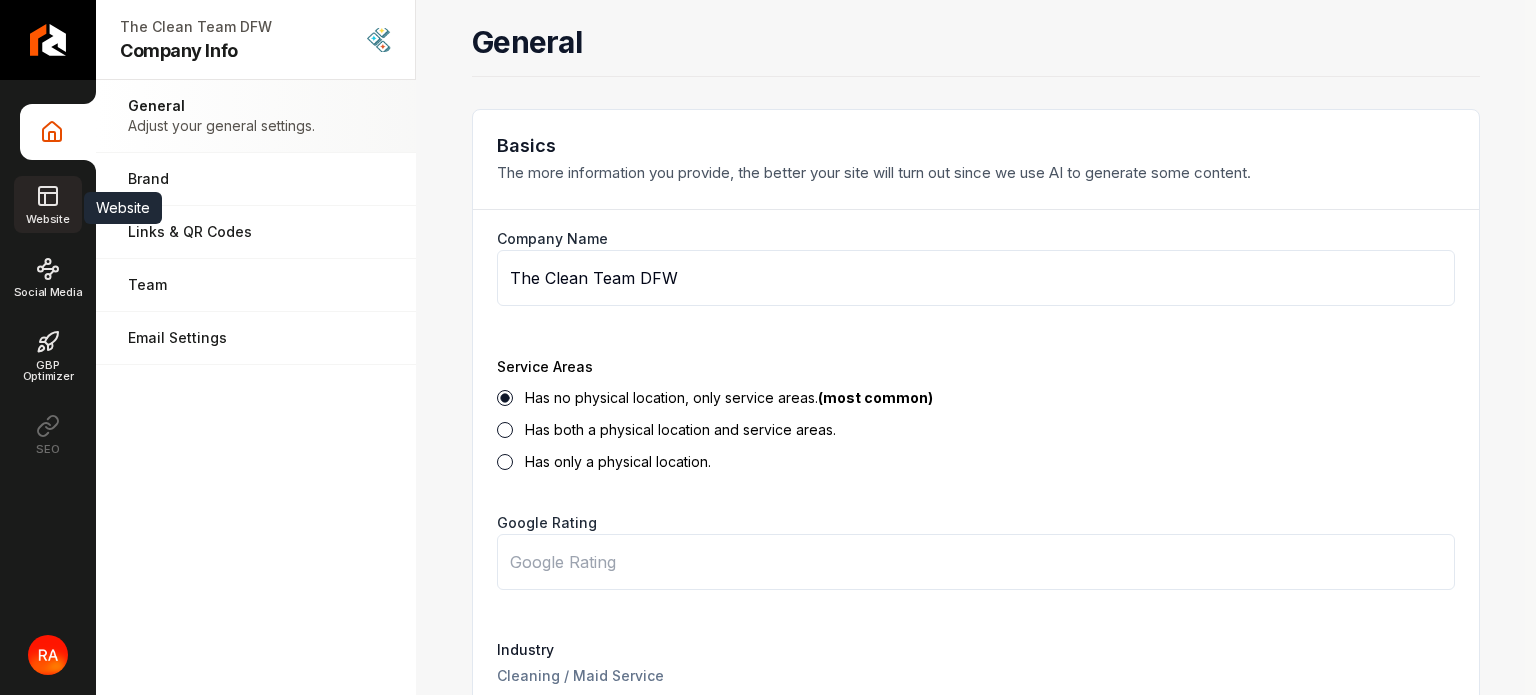 click on "Website" at bounding box center [47, 204] 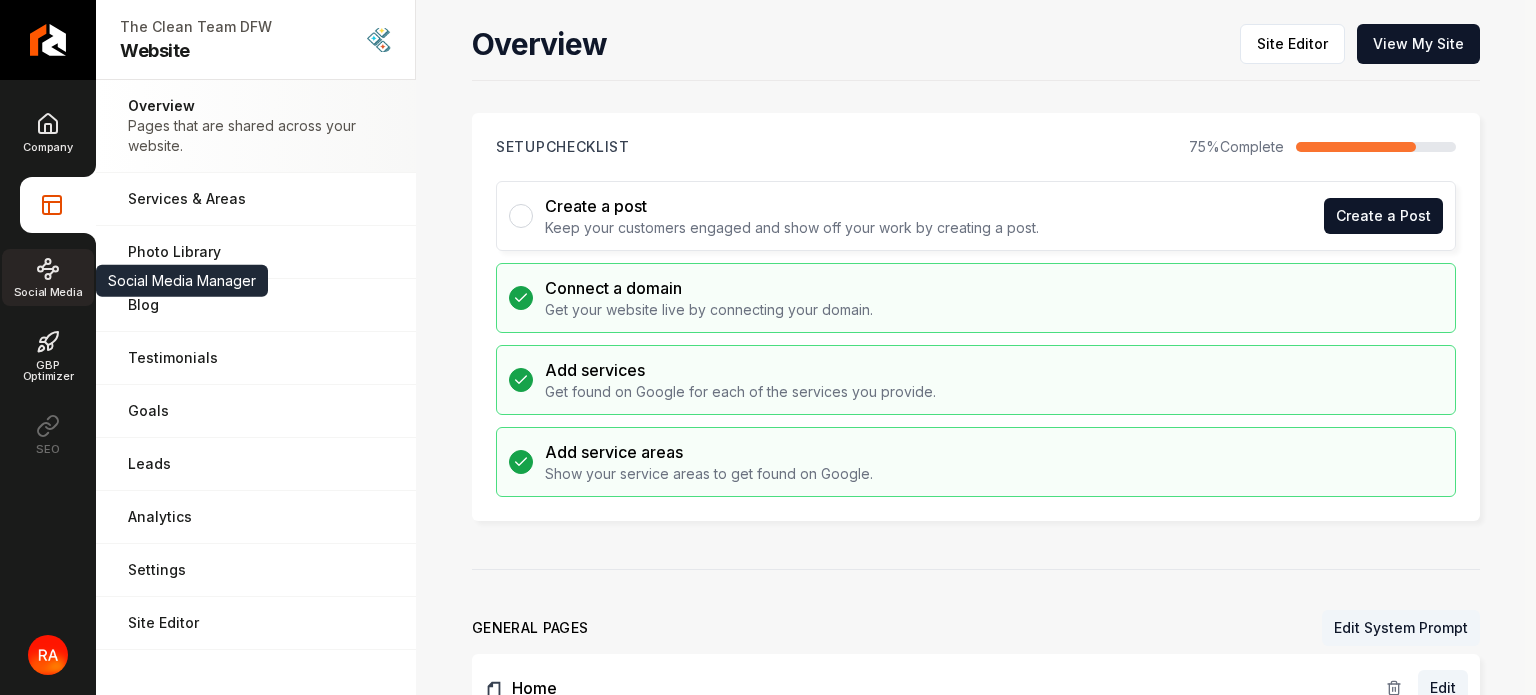 click on "Social Media" at bounding box center (48, 277) 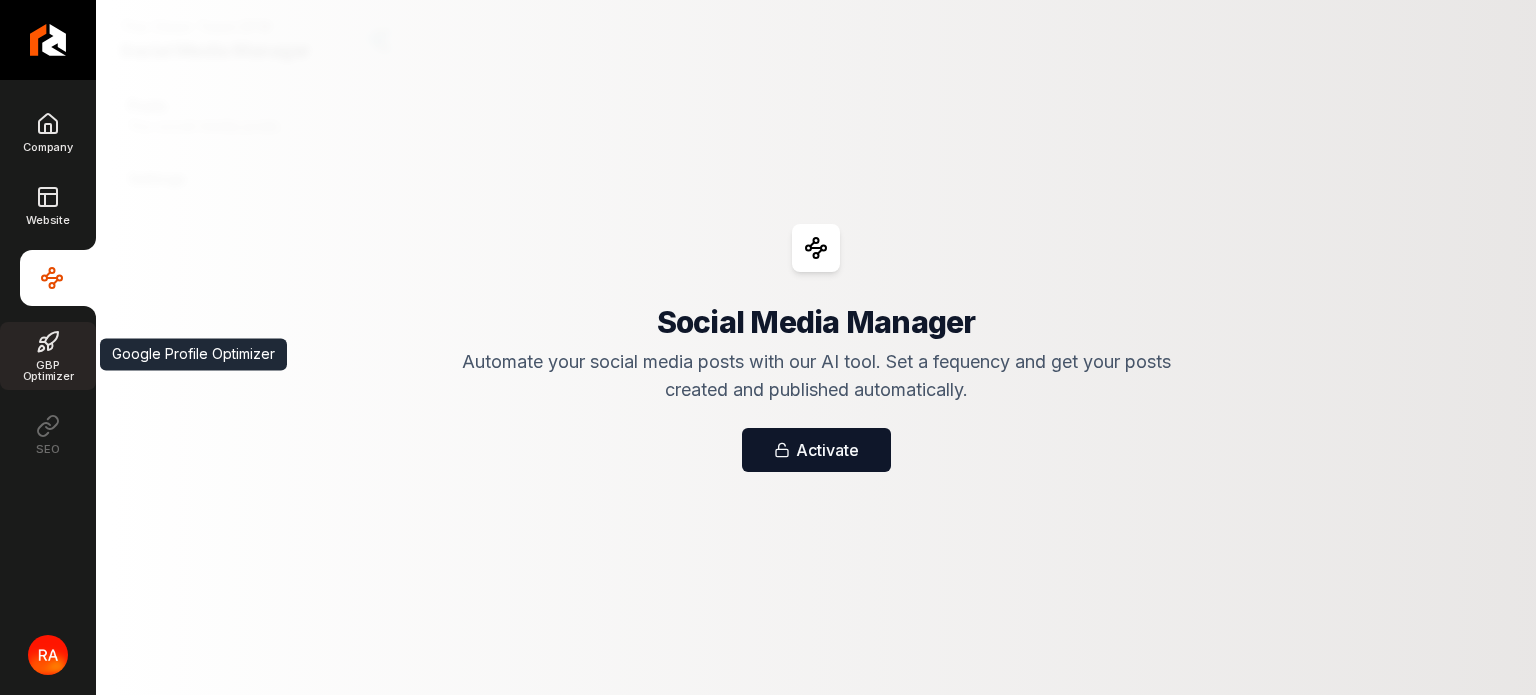 click 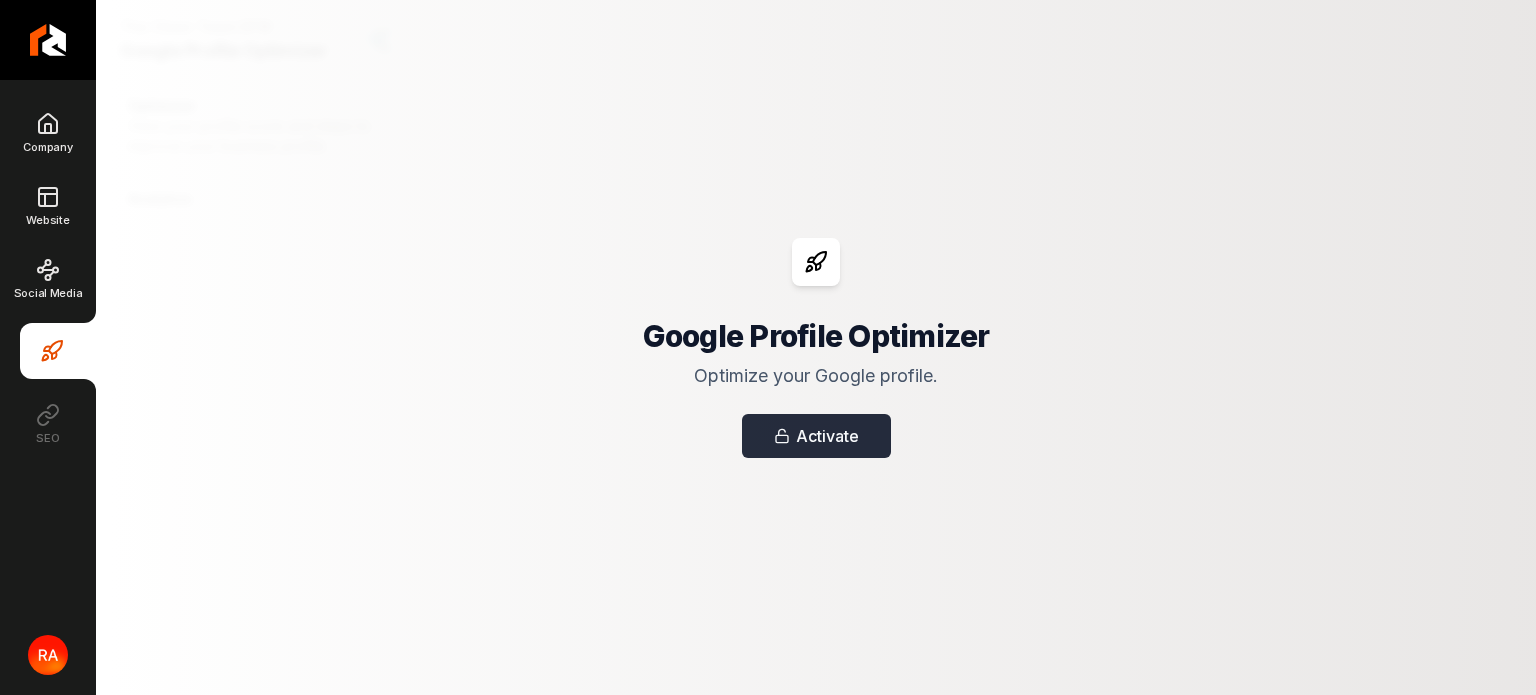 click on "Activate" at bounding box center [816, 436] 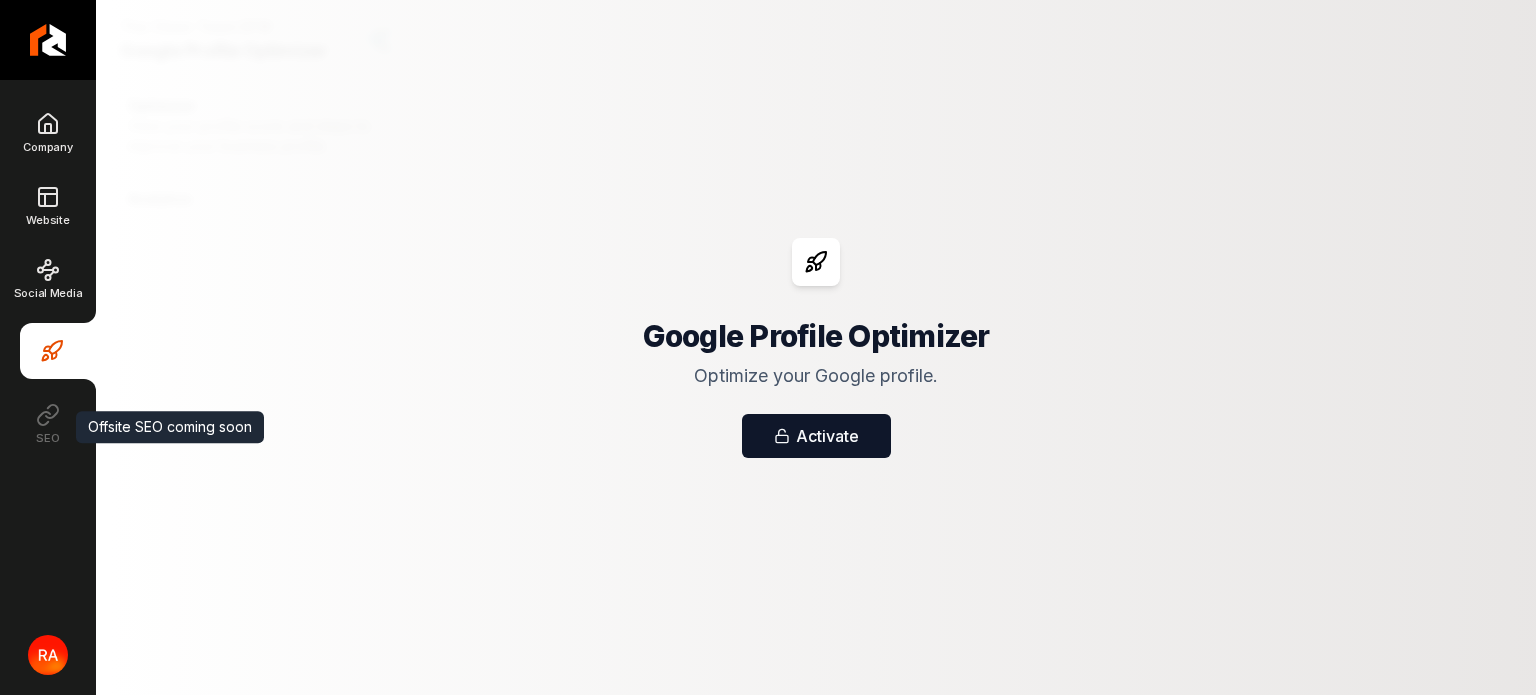click on "SEO" at bounding box center (48, 423) 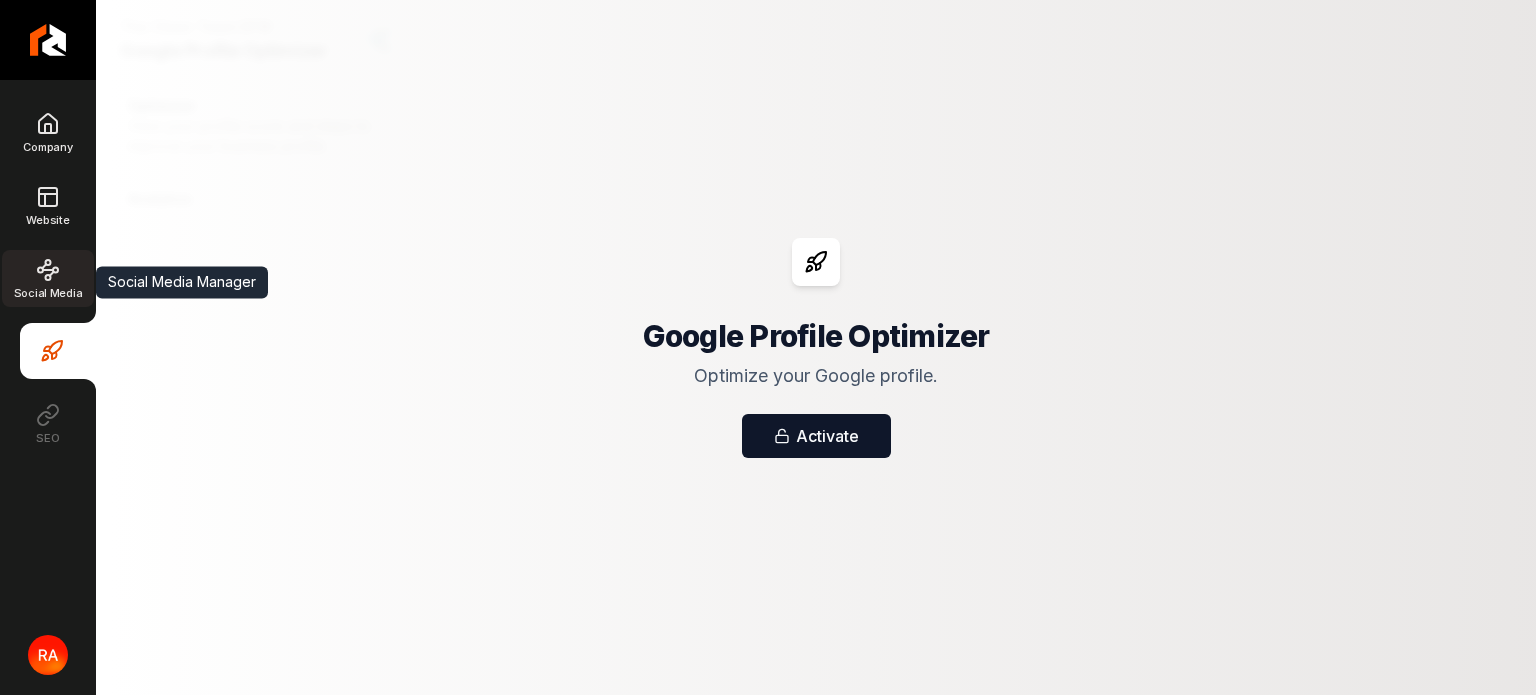 click 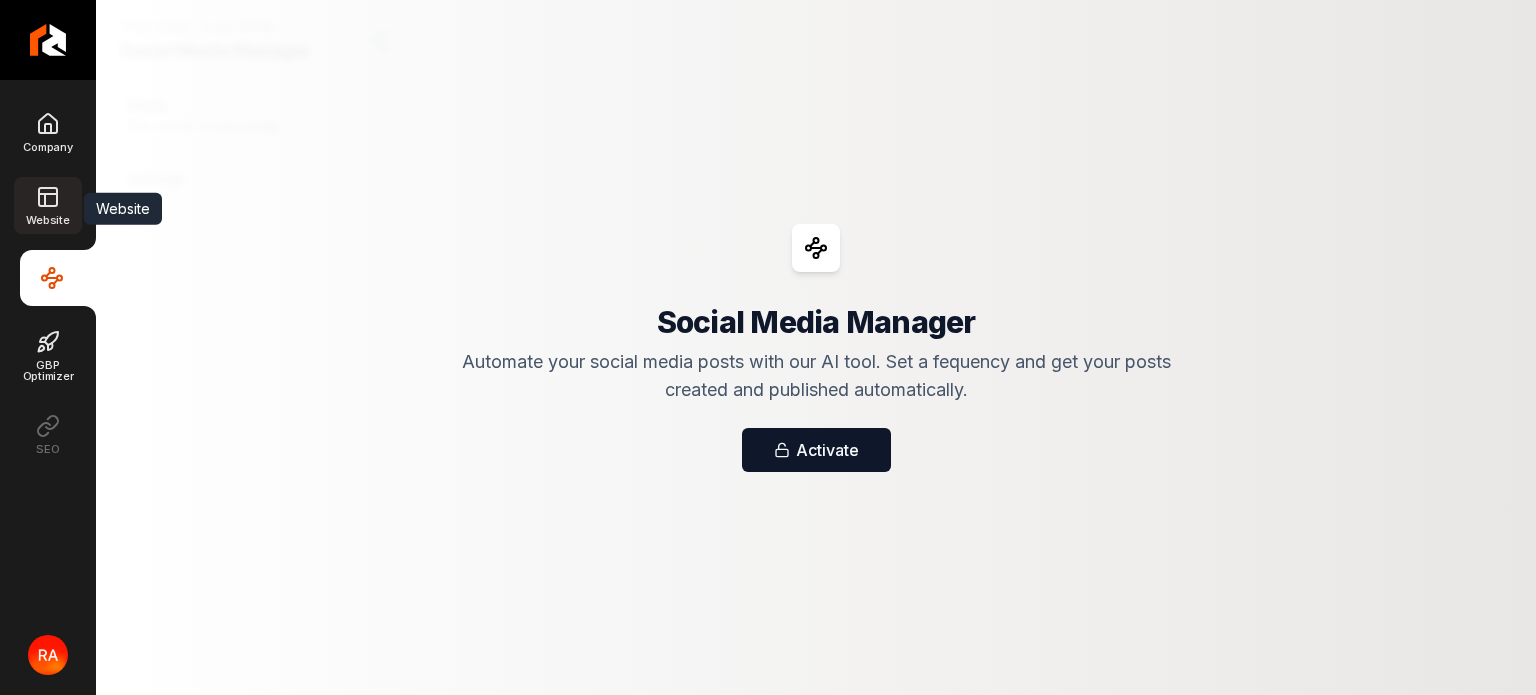 click on "Website" at bounding box center (47, 205) 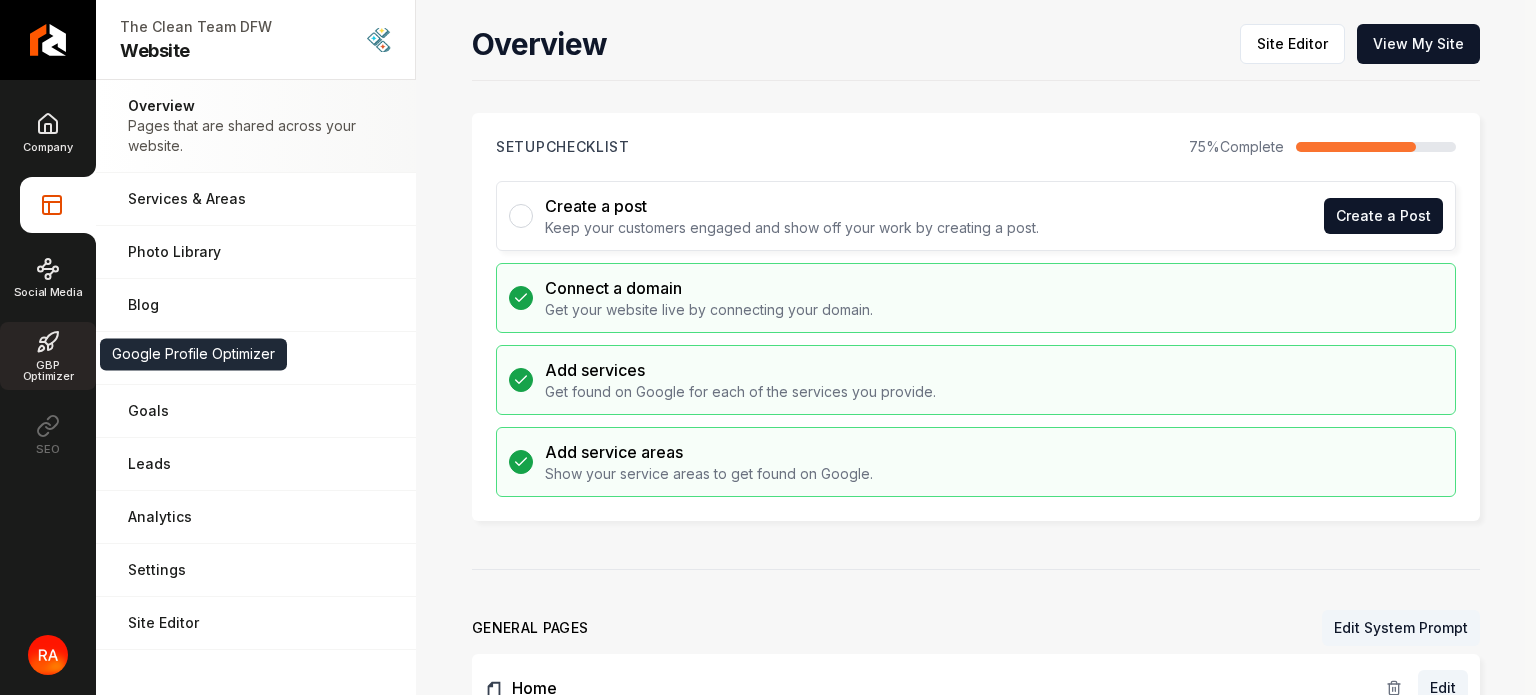 click 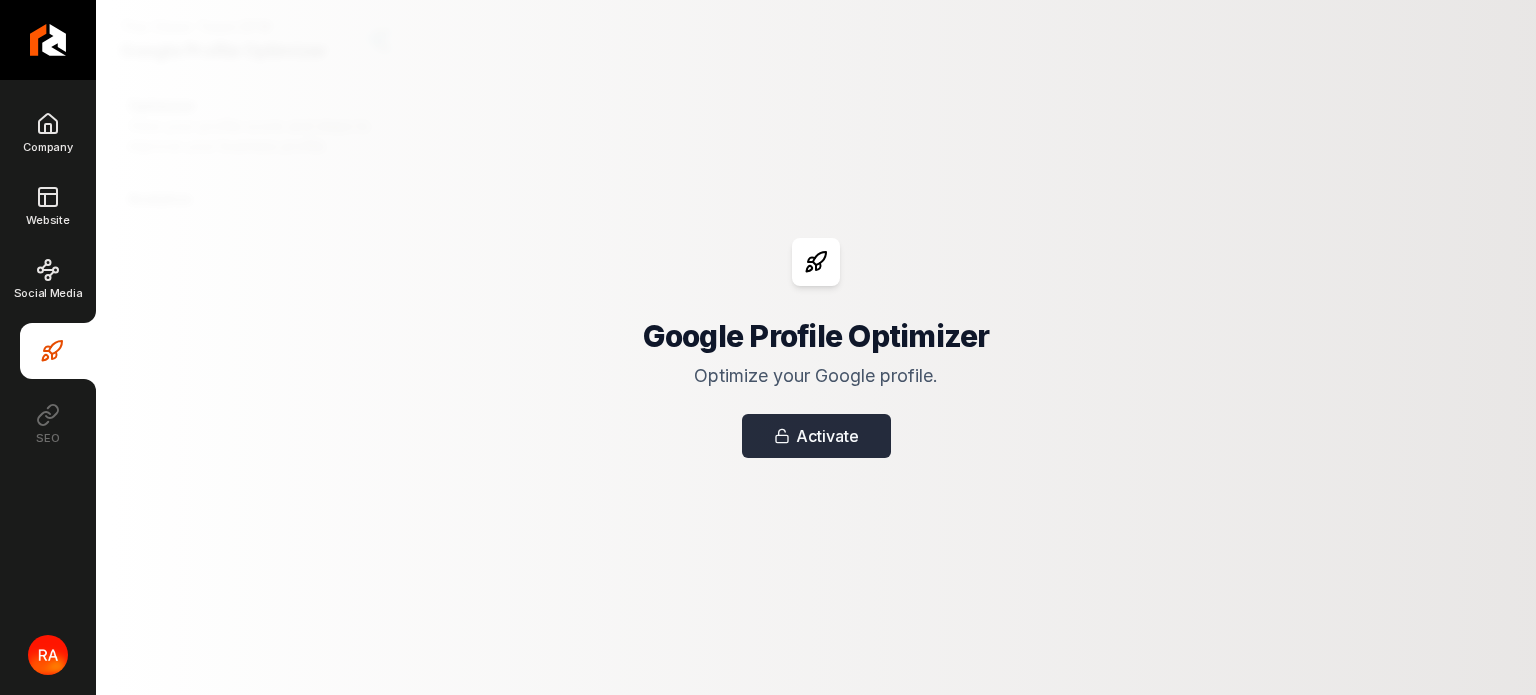 click on "Activate" at bounding box center [816, 436] 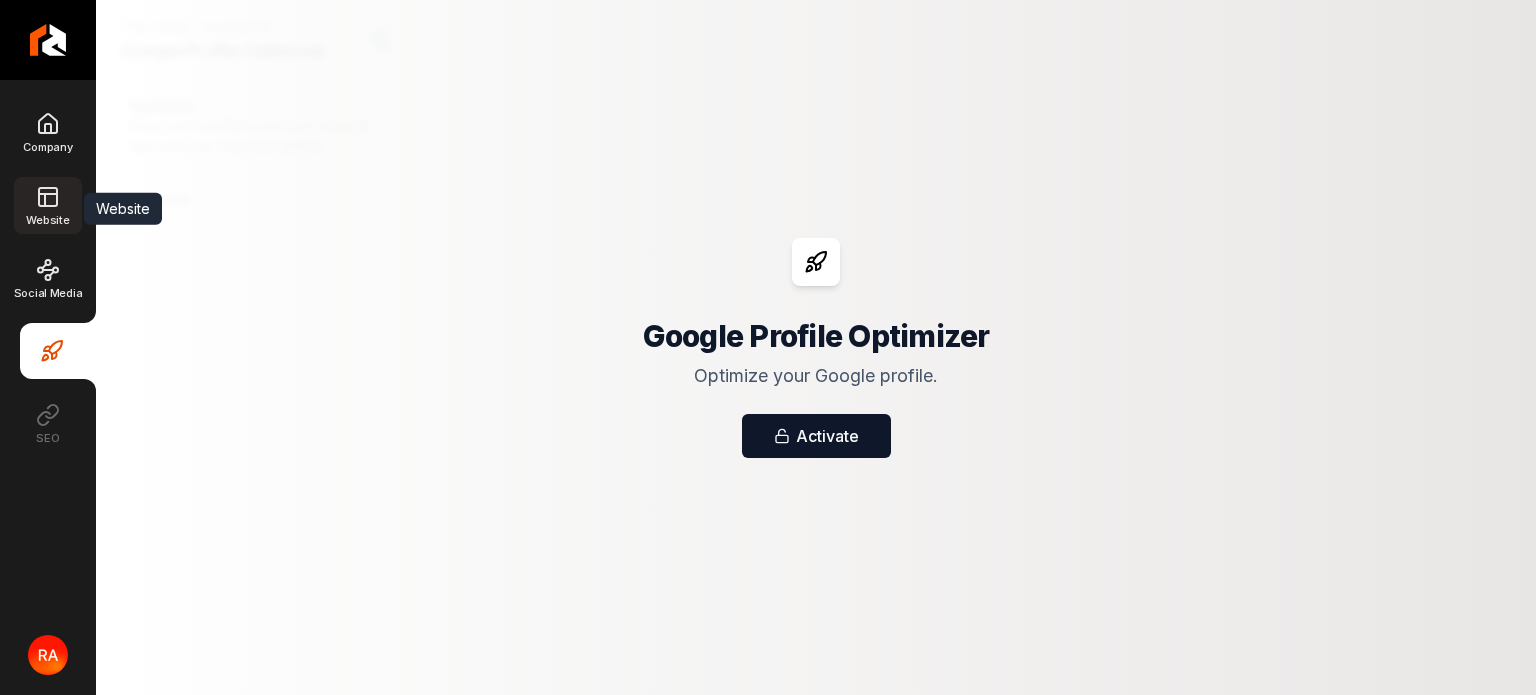 click 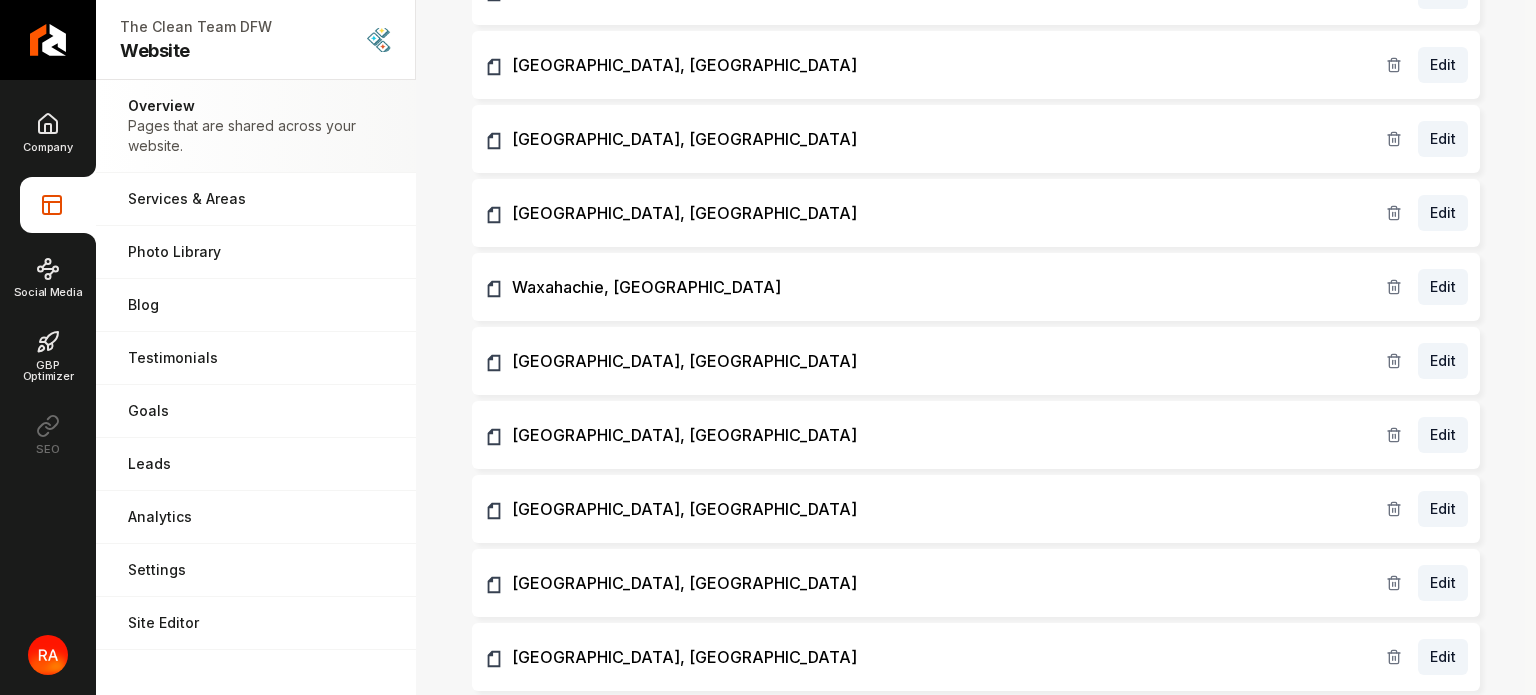 scroll, scrollTop: 1666, scrollLeft: 0, axis: vertical 